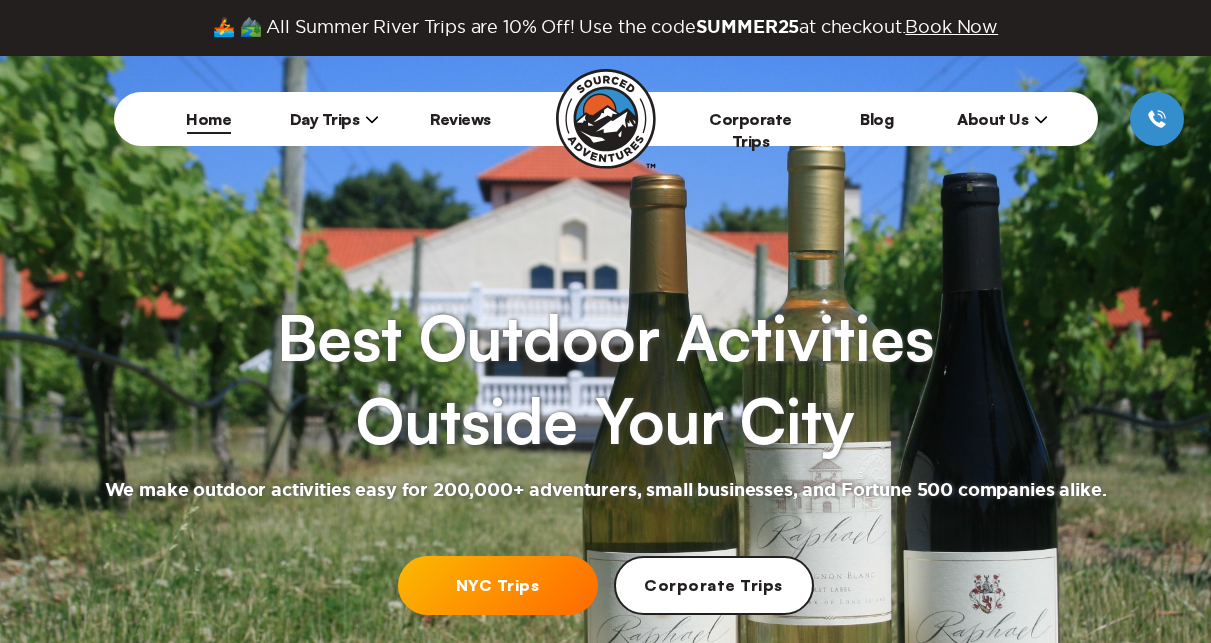 scroll, scrollTop: 0, scrollLeft: 0, axis: both 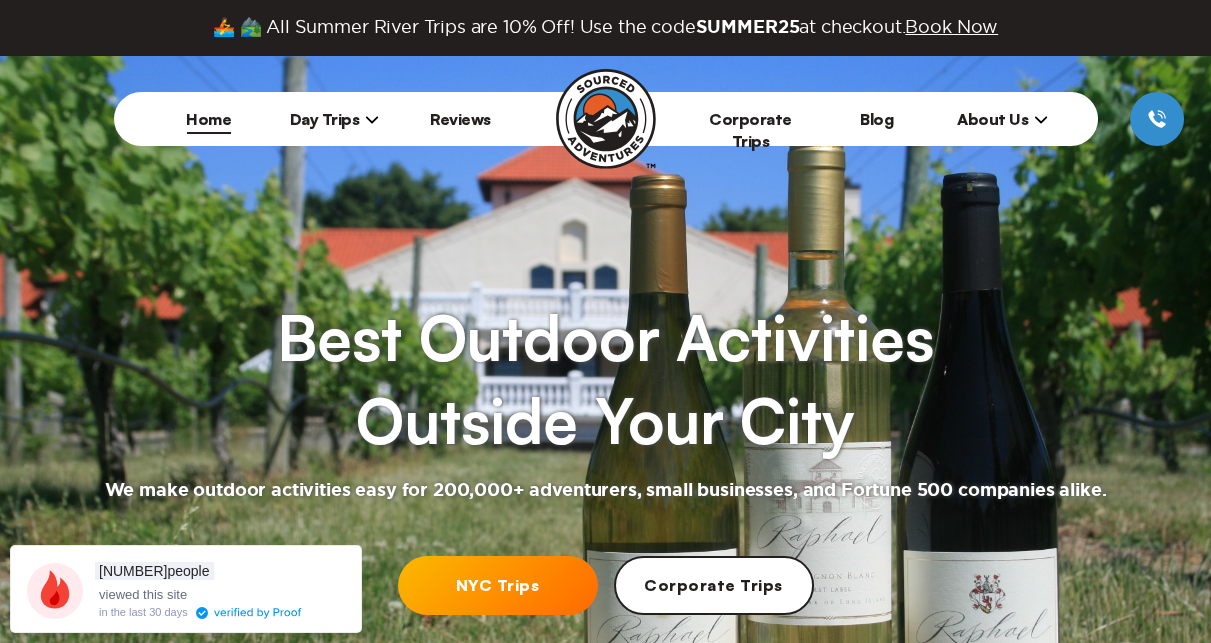 click on "NYC Trips" at bounding box center (498, 585) 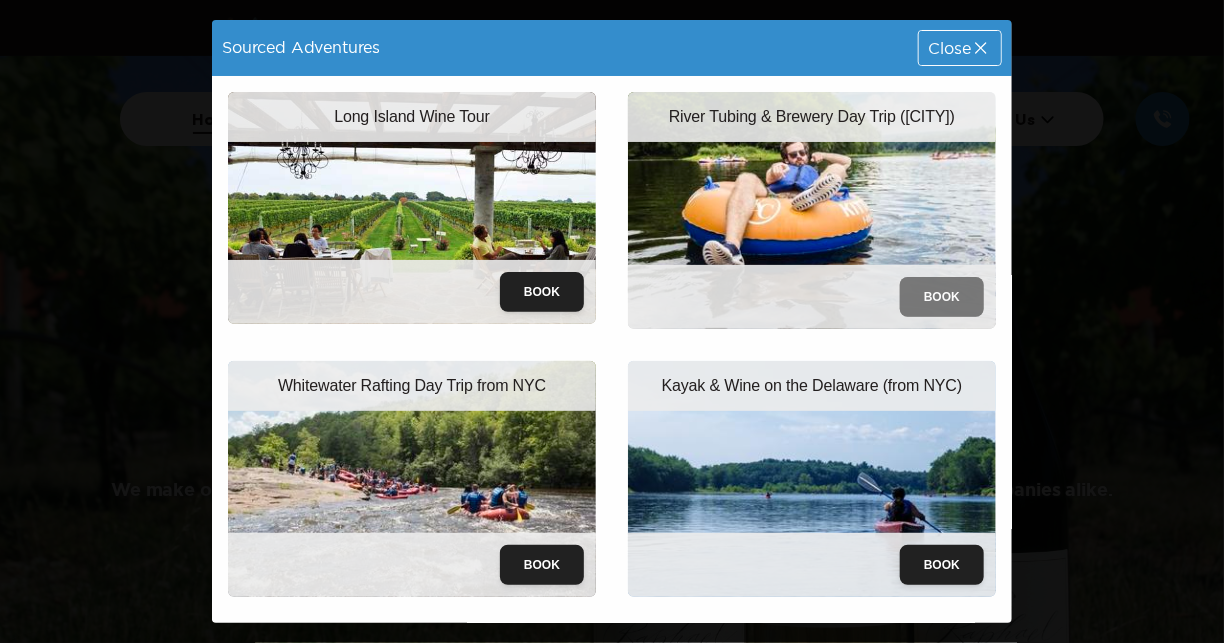 click on "Book" at bounding box center [942, 297] 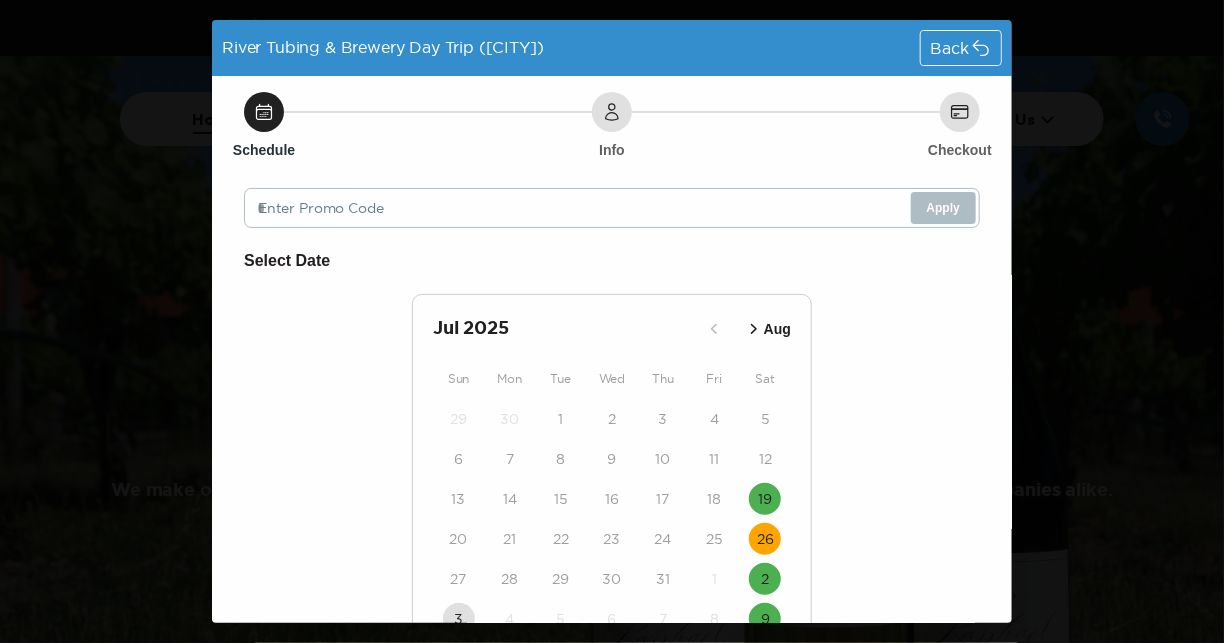 click on "26" at bounding box center (765, 539) 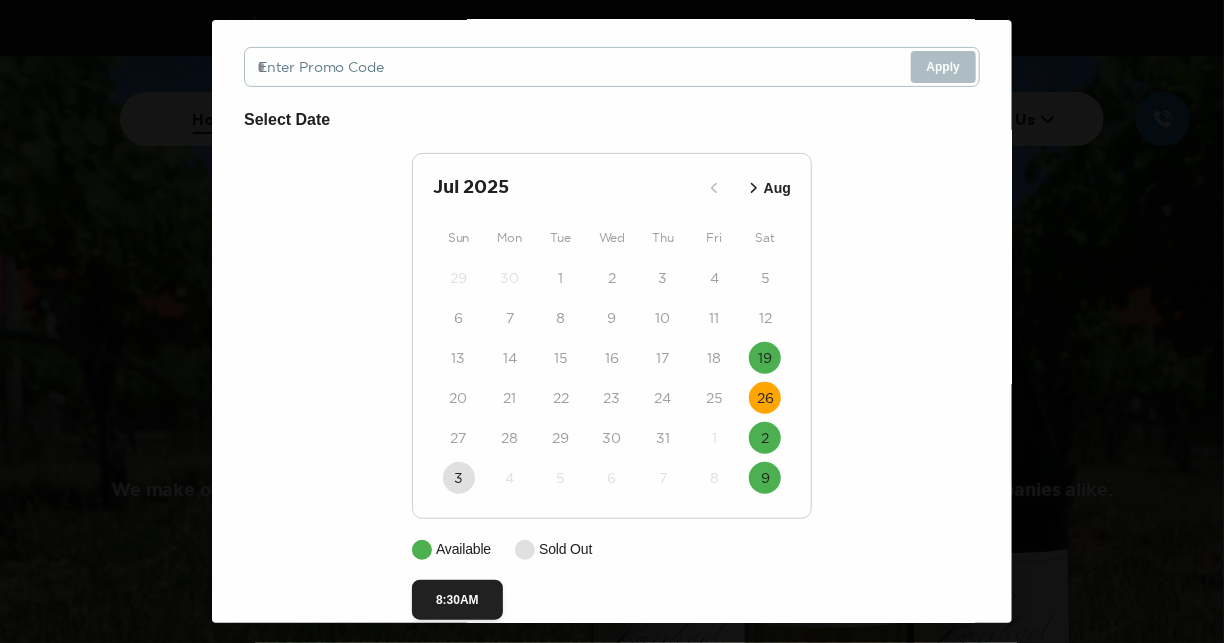 scroll, scrollTop: 174, scrollLeft: 0, axis: vertical 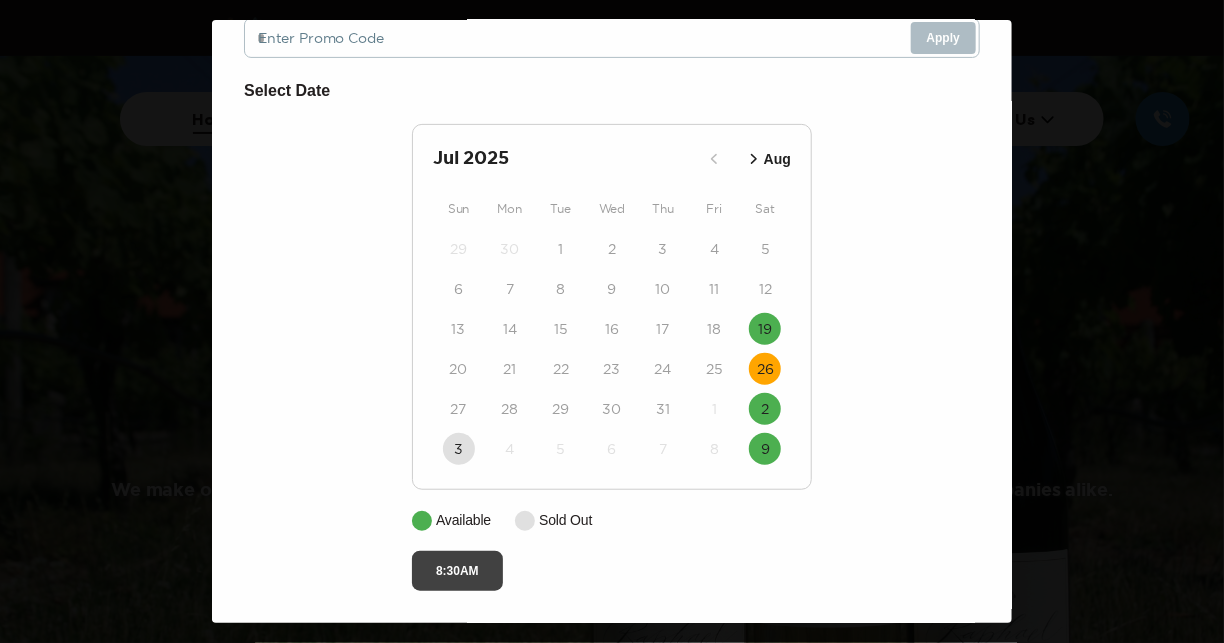 click on "8:30AM" at bounding box center (457, 571) 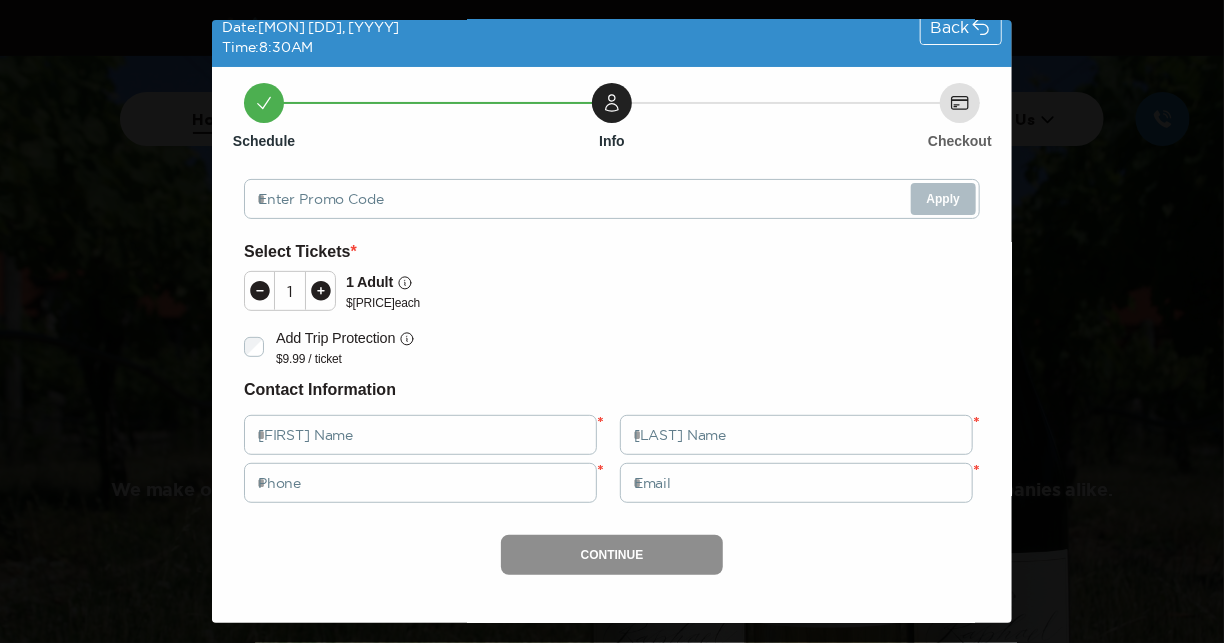 scroll, scrollTop: 33, scrollLeft: 0, axis: vertical 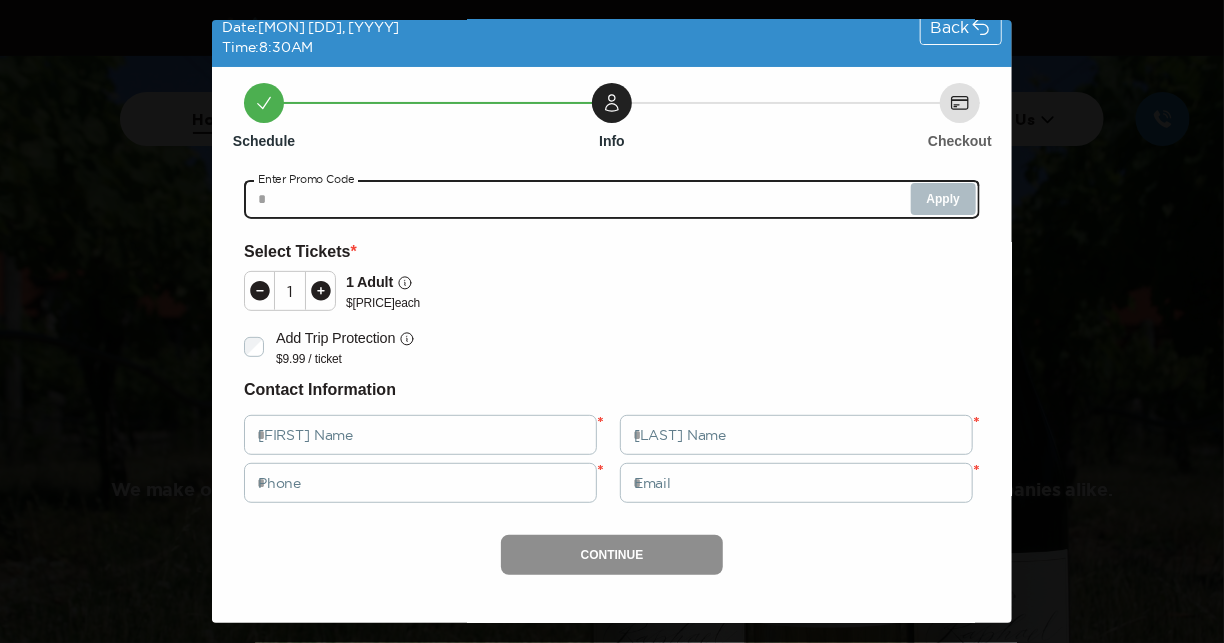 click at bounding box center (612, 199) 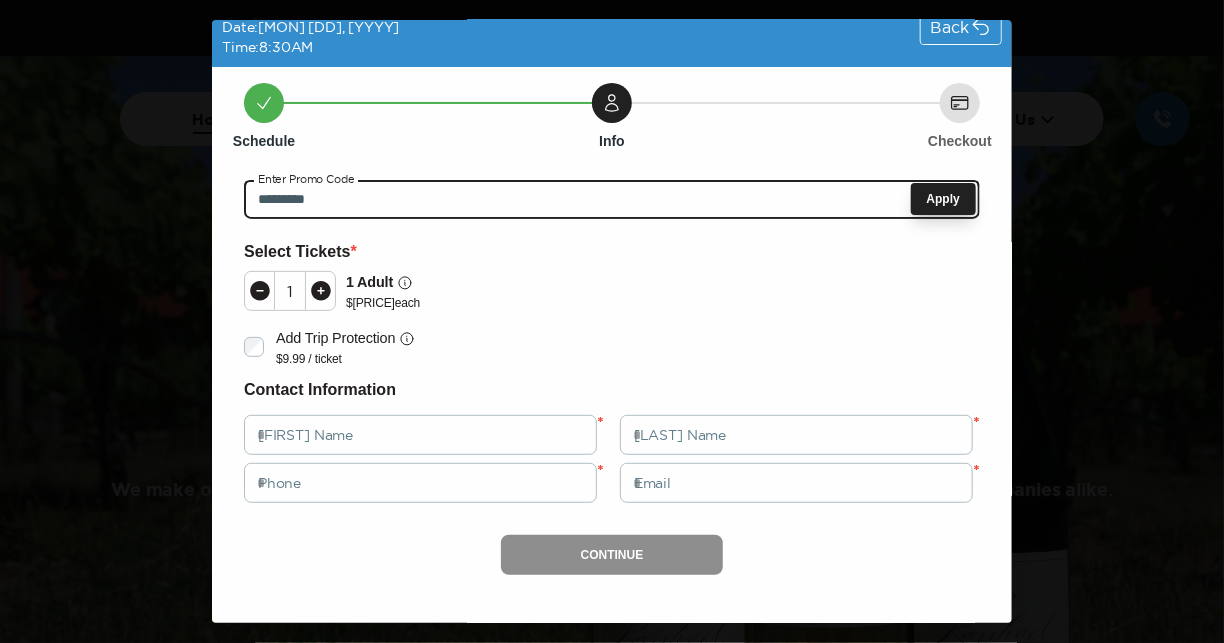 type on "*********" 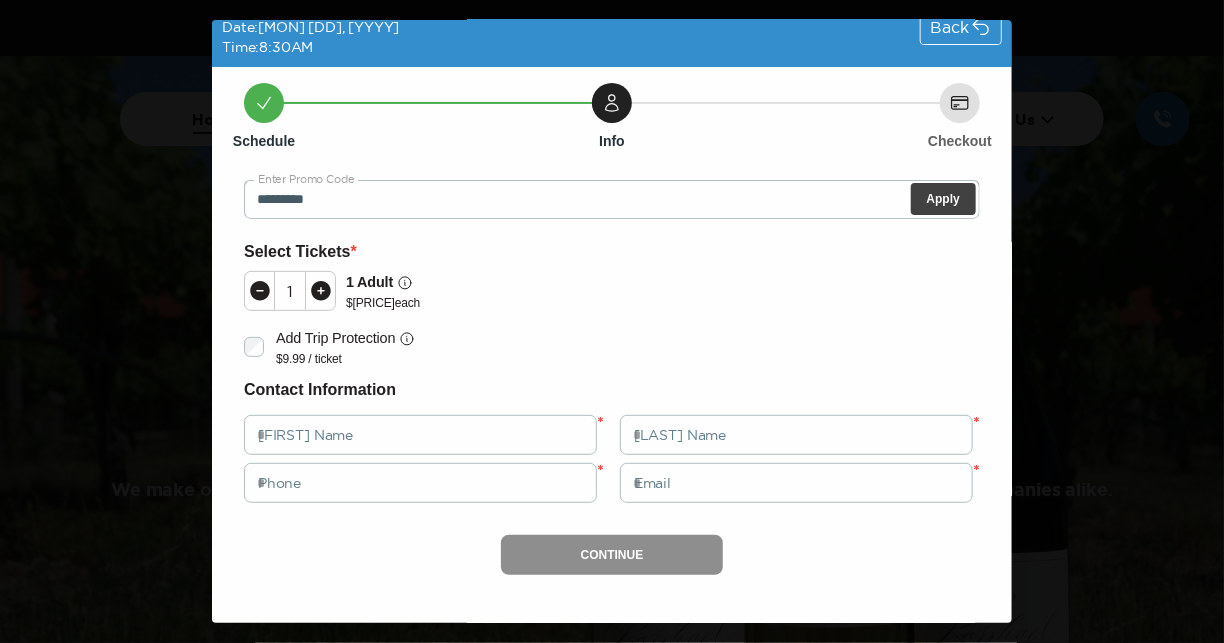 click on "Apply" at bounding box center (943, 199) 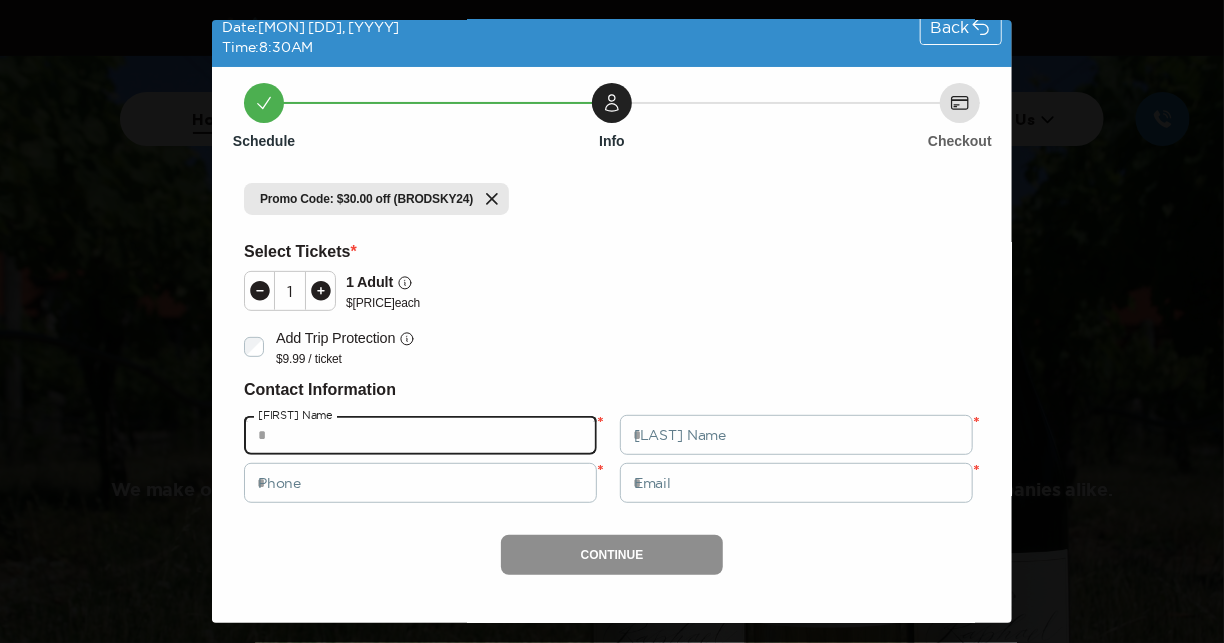 click at bounding box center (420, 435) 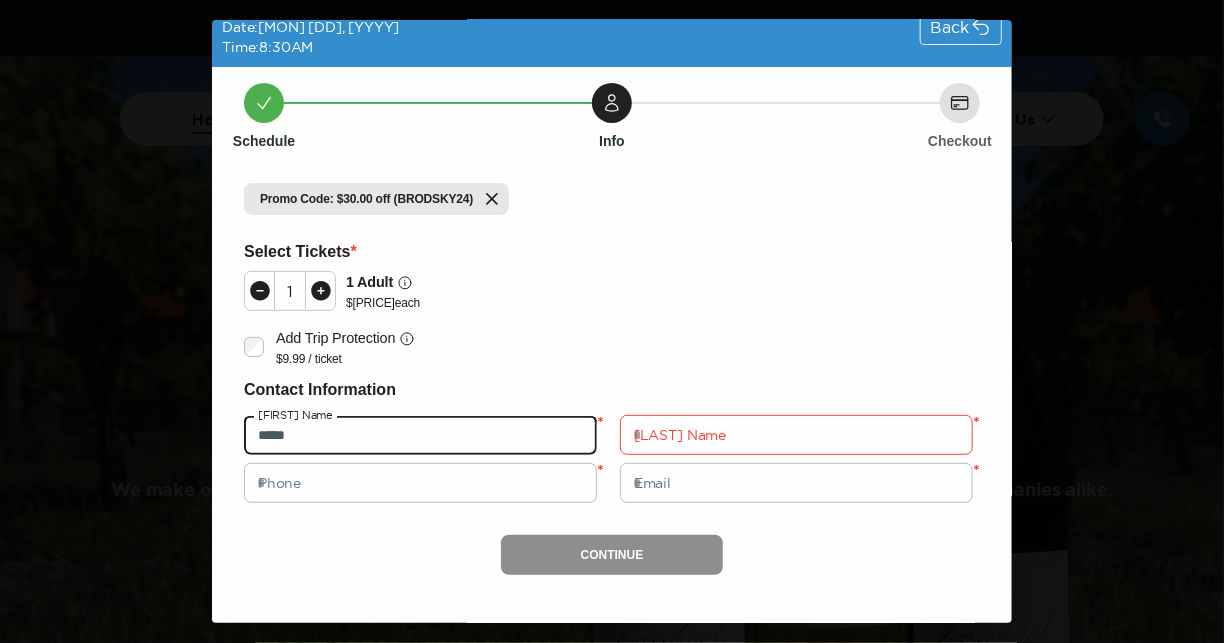 drag, startPoint x: 316, startPoint y: 435, endPoint x: 224, endPoint y: 435, distance: 92 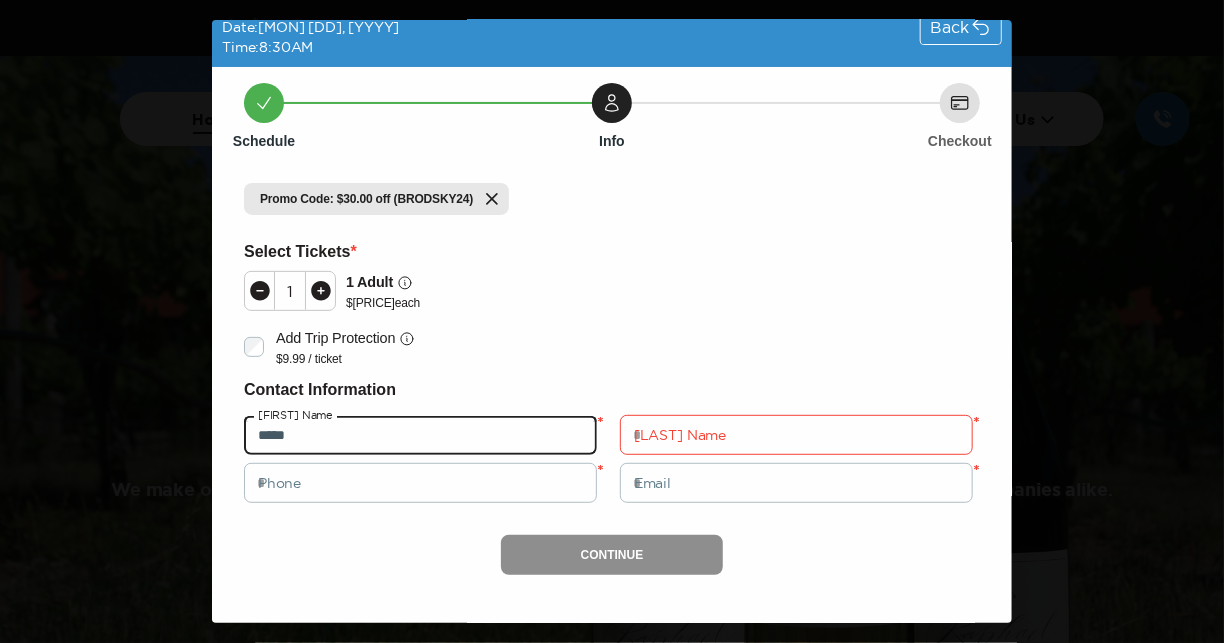 click on "Schedule Info Checkout Promo Code: $30.00 off (BRODSKY24) Select Tickets  * 1 1 Adult $ 169.00  each Add Trip Protection $9.99 / ticket Contact Information ***** First Name    * Last Name    * Phone    * Email    * Continue" at bounding box center (612, 345) 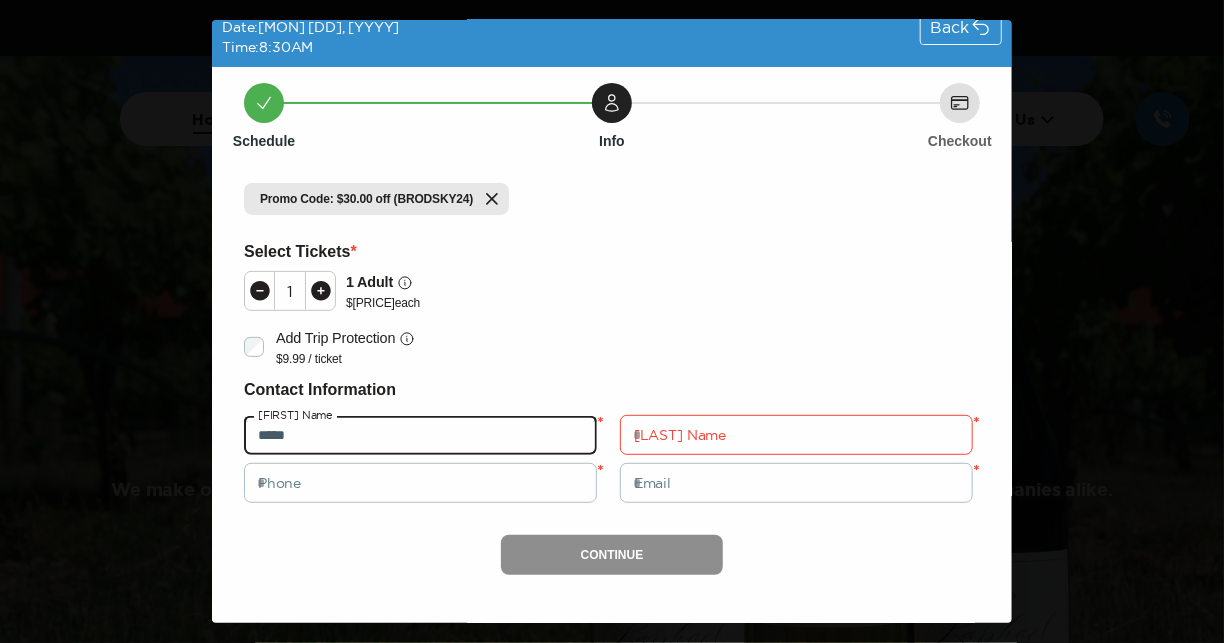 type on "*****" 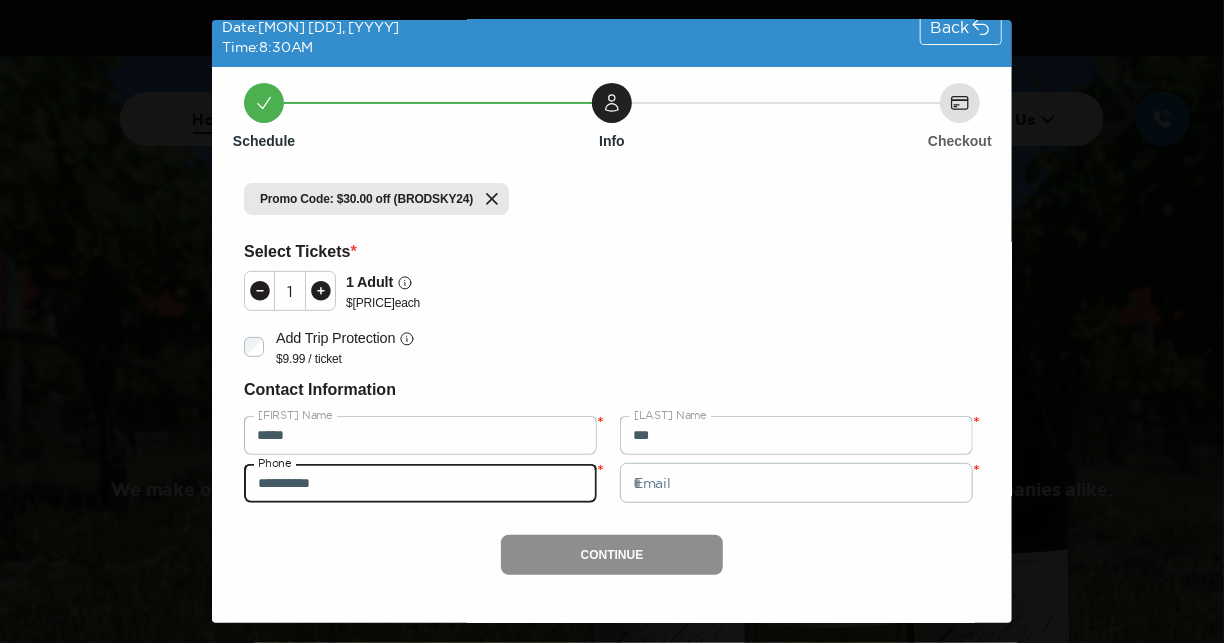 type on "**********" 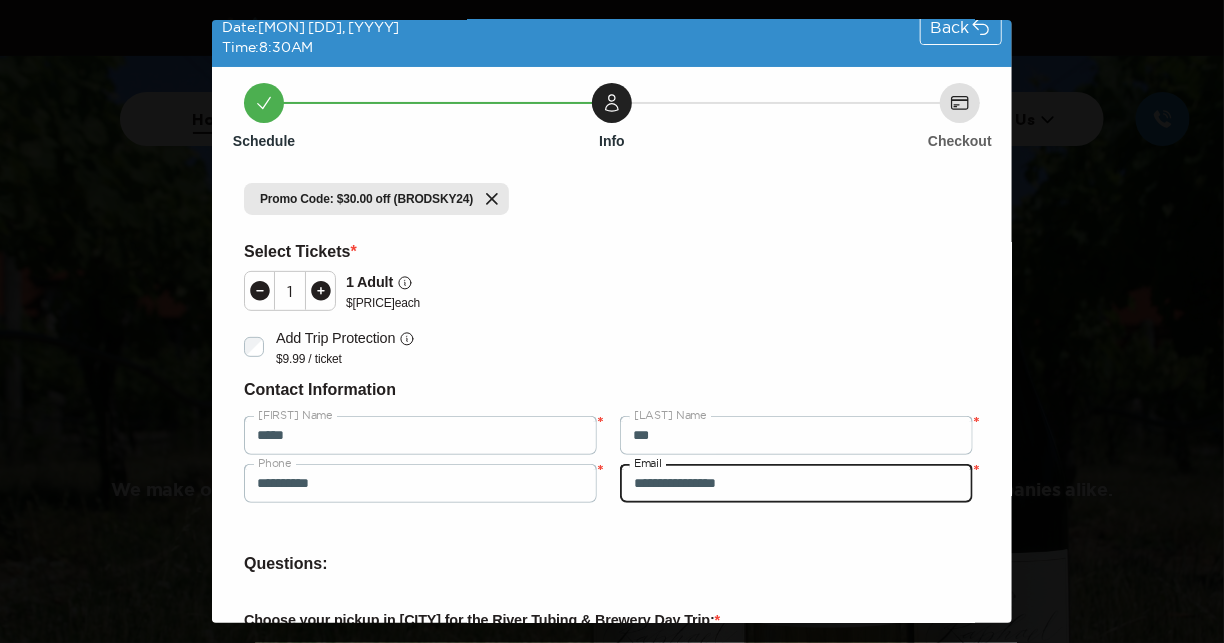 type on "**********" 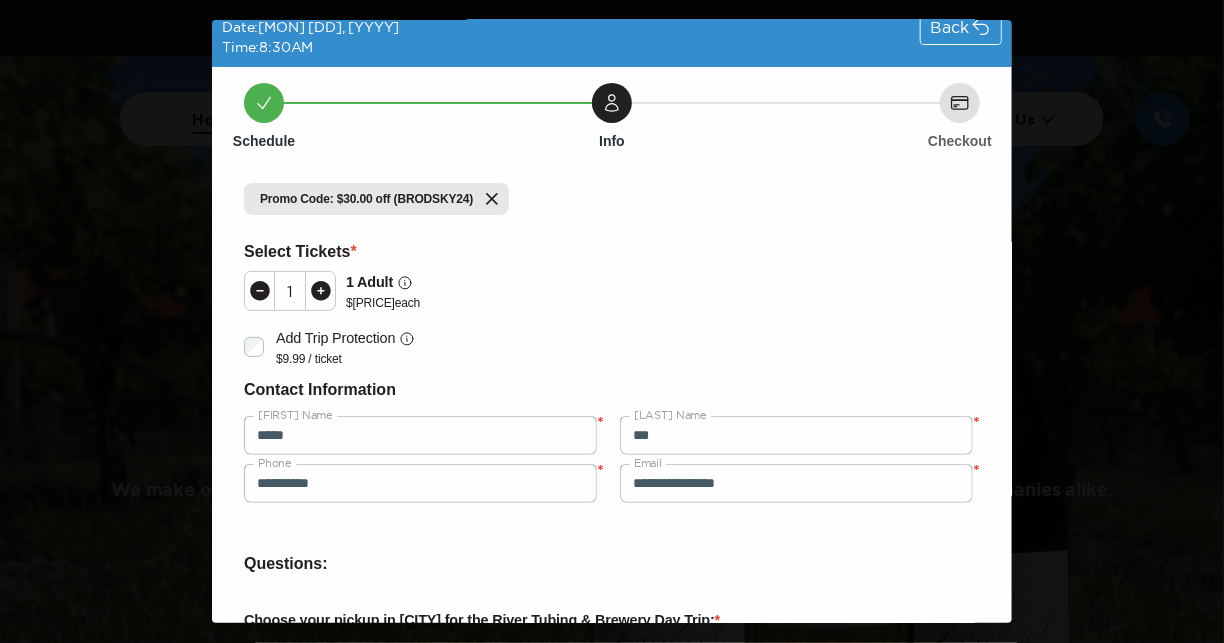 click on "1 1 Adult $ 169.00  each" at bounding box center [612, 291] 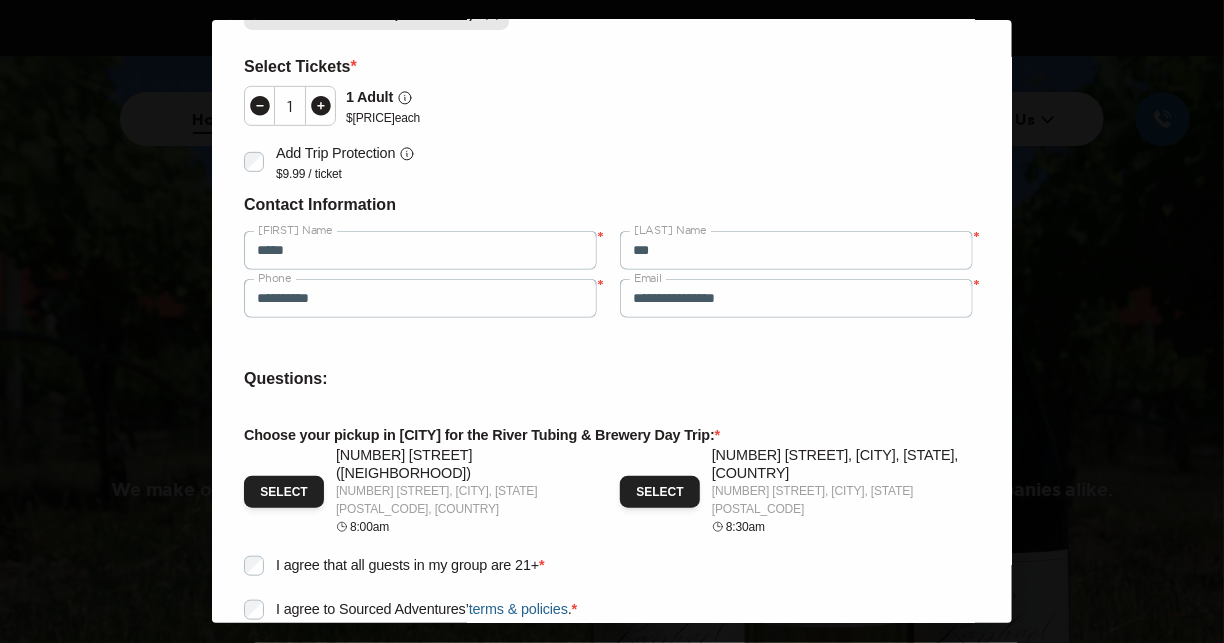 scroll, scrollTop: 348, scrollLeft: 0, axis: vertical 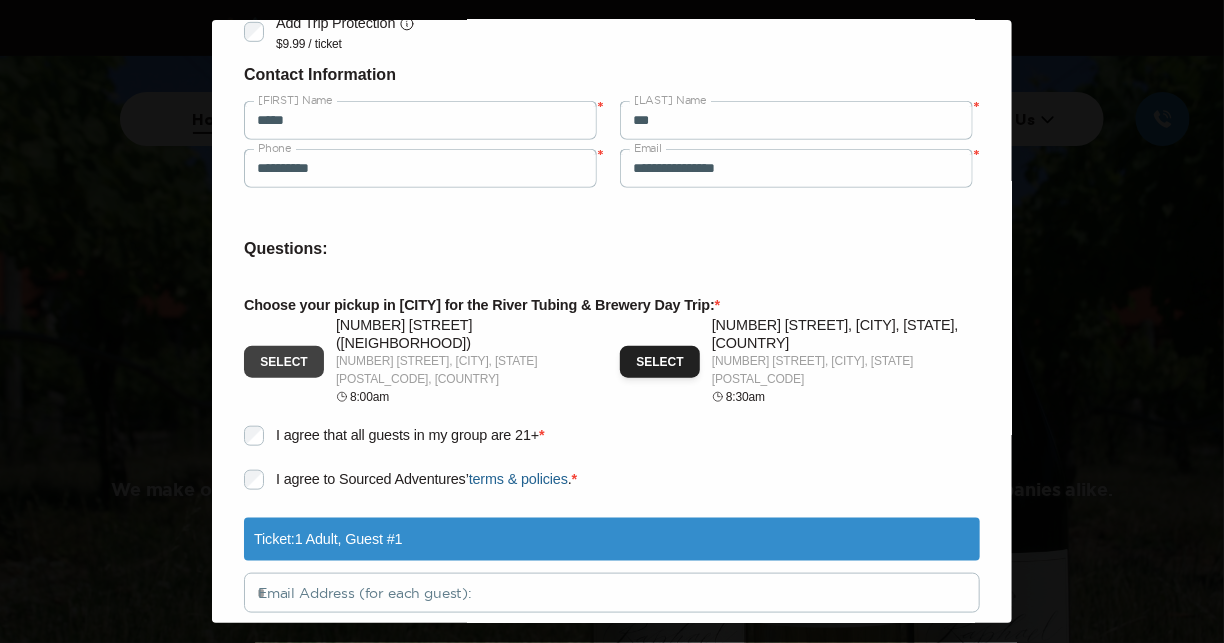 click on "Select" at bounding box center [284, 362] 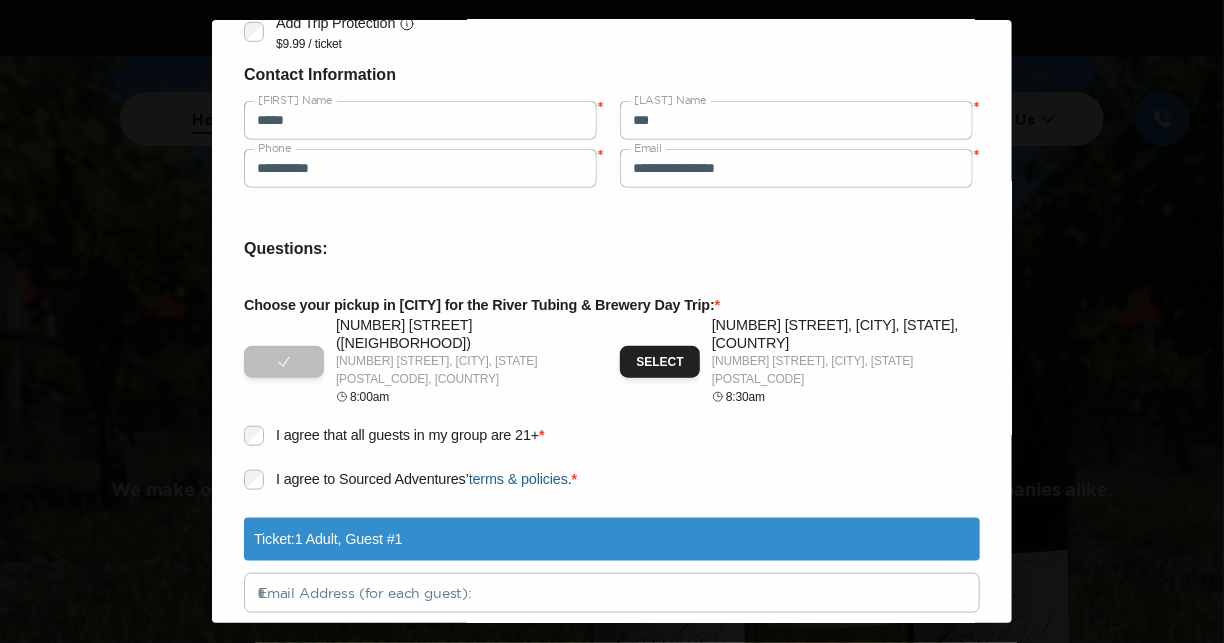 scroll, scrollTop: 449, scrollLeft: 0, axis: vertical 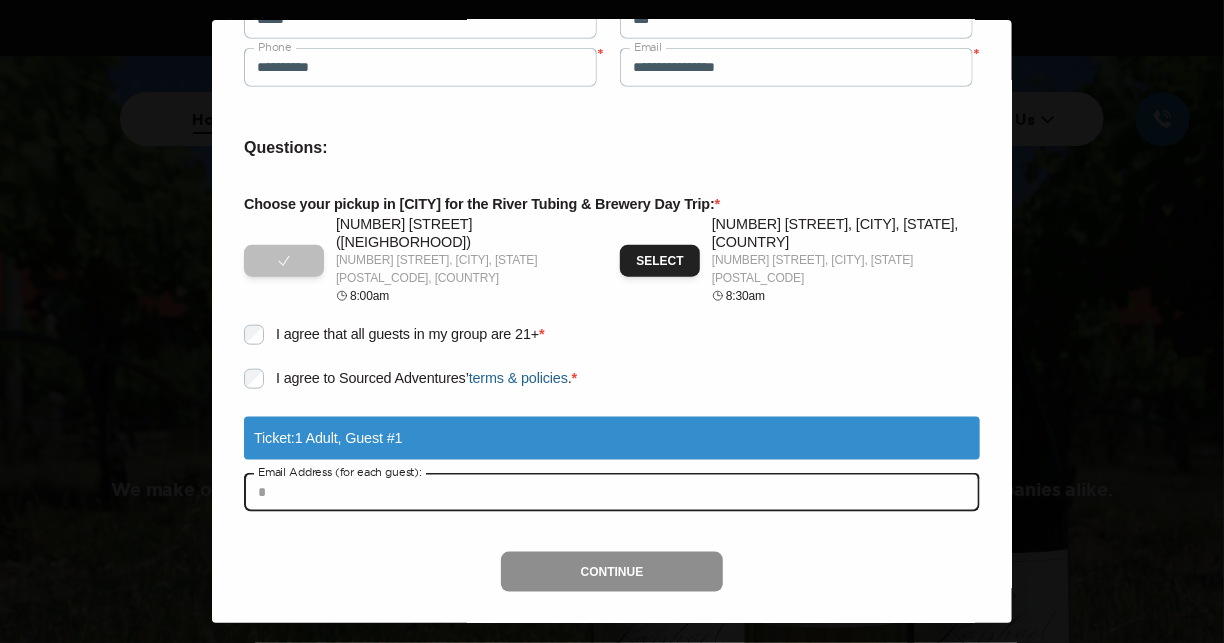 click at bounding box center [612, 492] 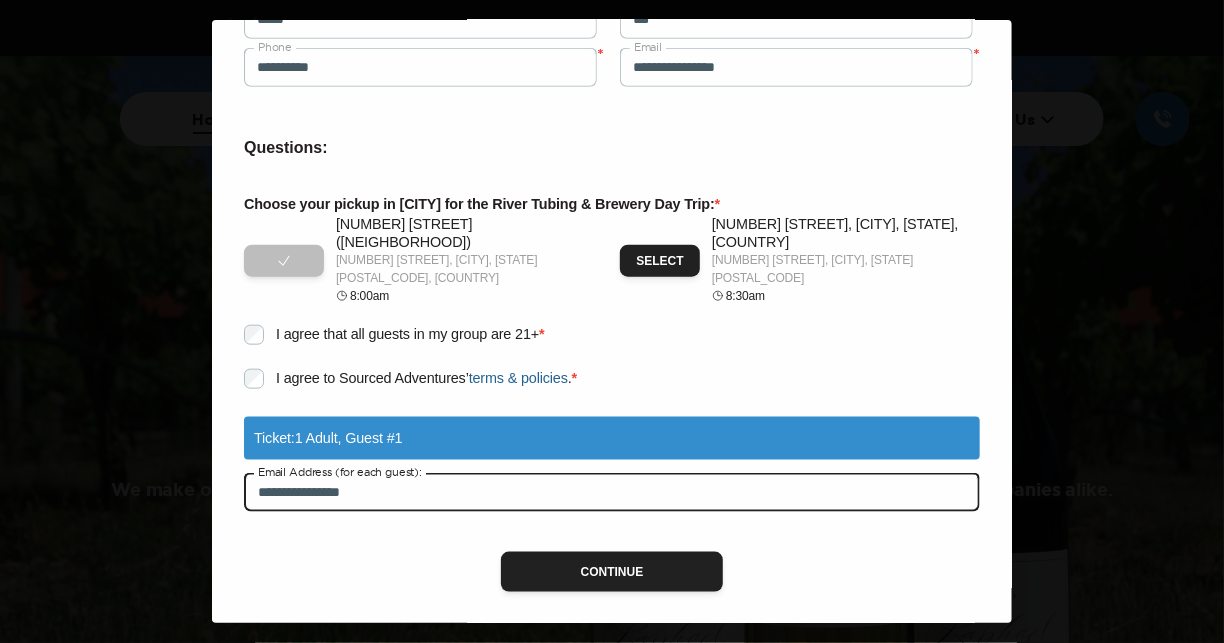 type on "**********" 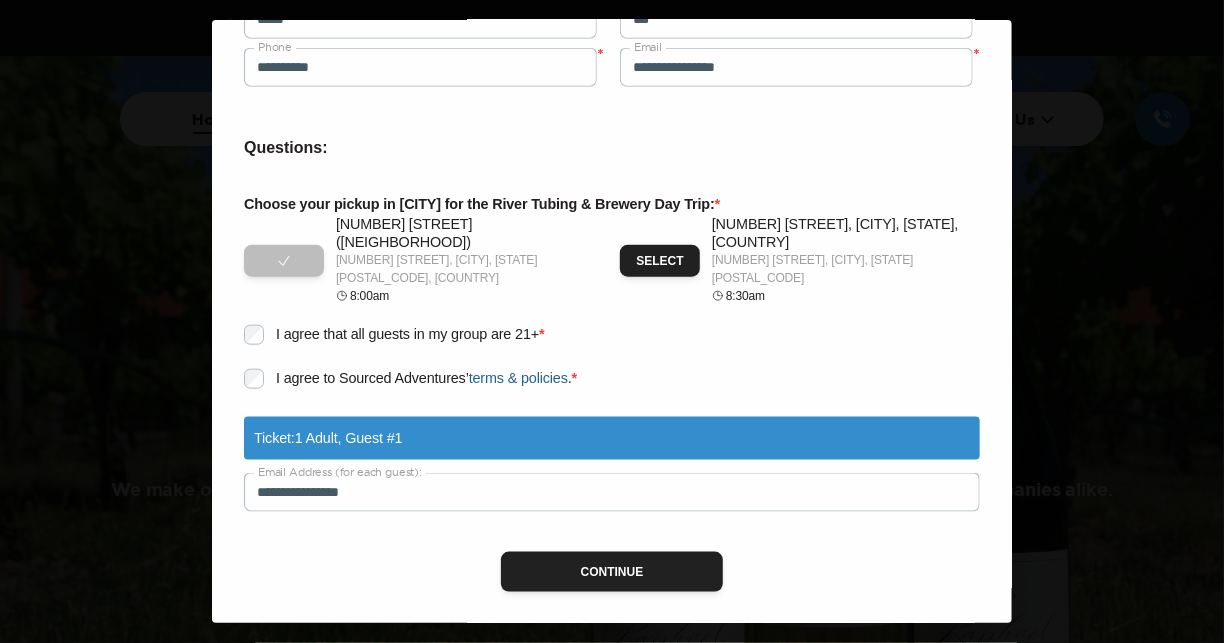 click on "Continue" at bounding box center (612, 572) 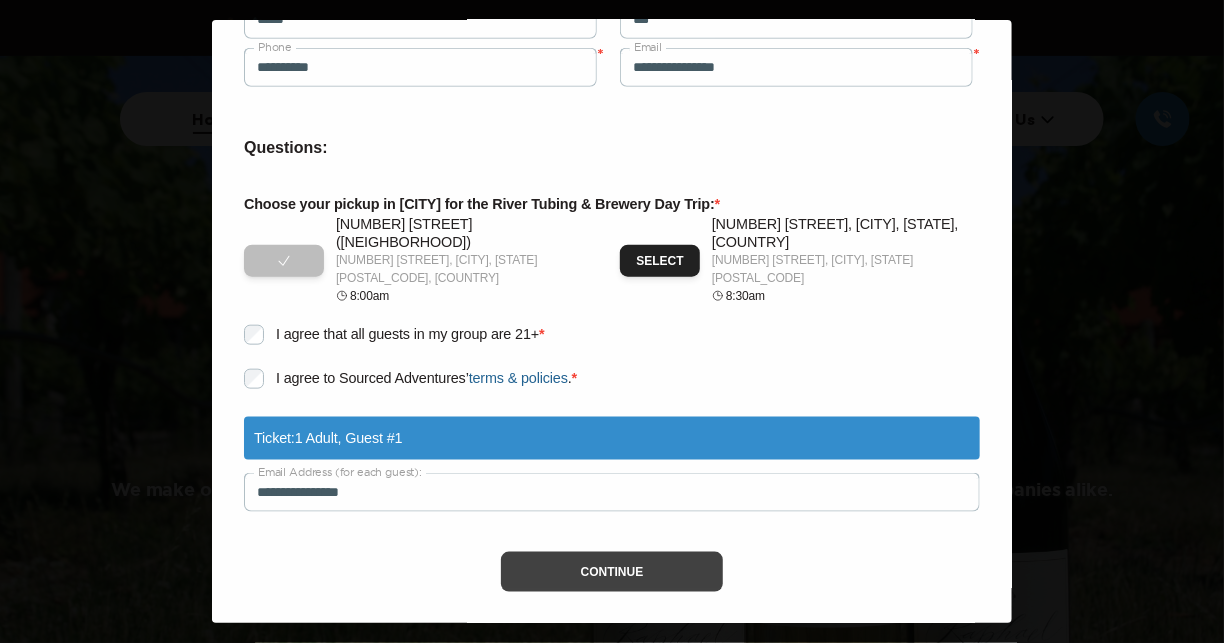 click on "Continue" at bounding box center [612, 572] 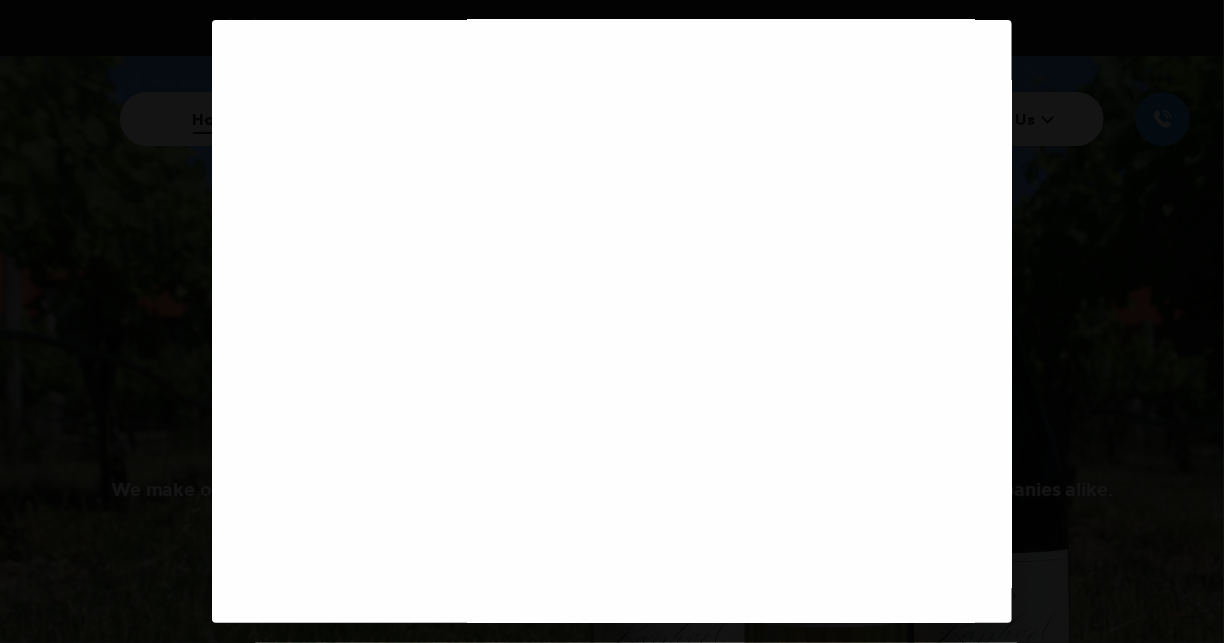 scroll, scrollTop: 0, scrollLeft: 0, axis: both 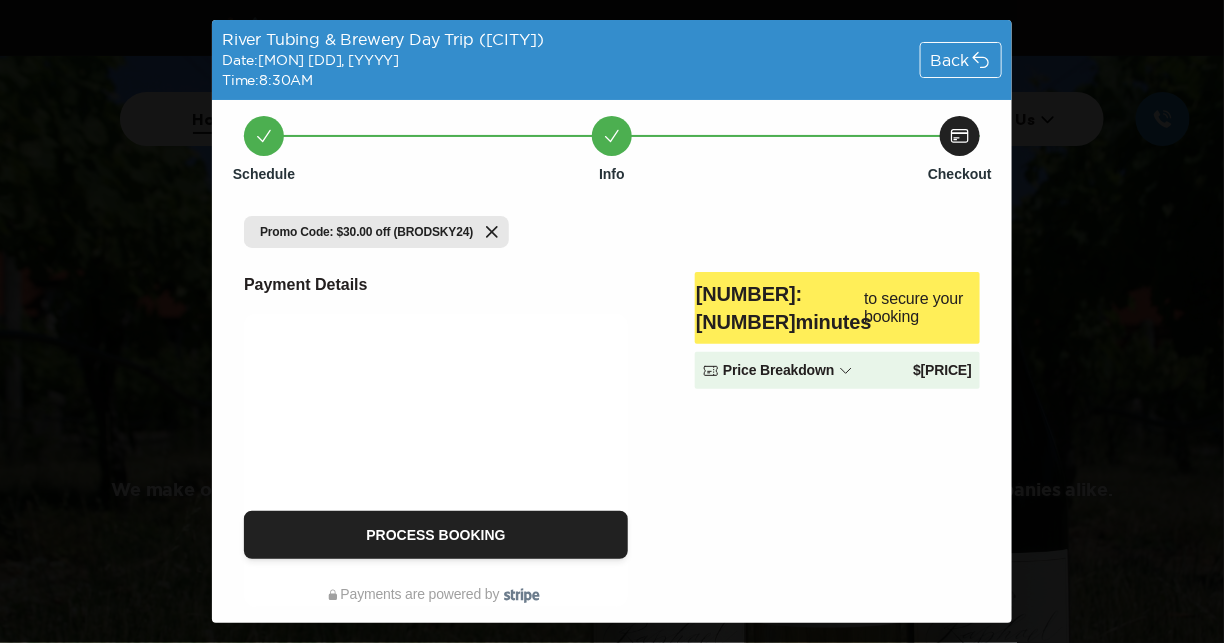 click on "03 : 47  minutes to secure your booking Price Breakdown $ 142.74" at bounding box center [837, 439] 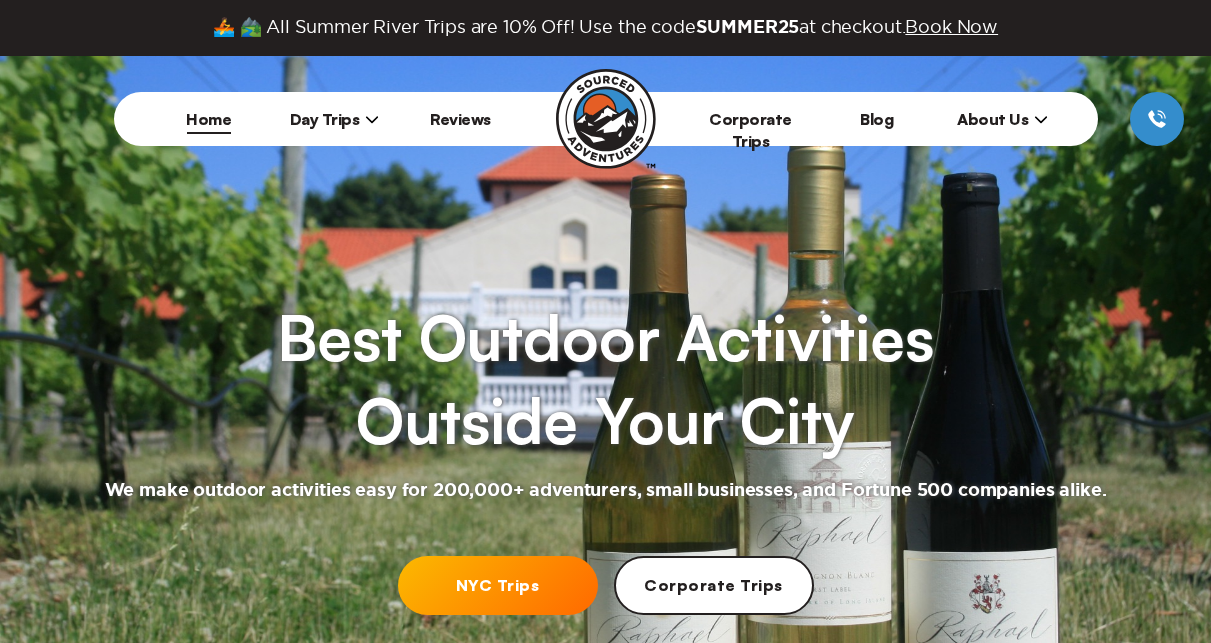 scroll, scrollTop: 0, scrollLeft: 0, axis: both 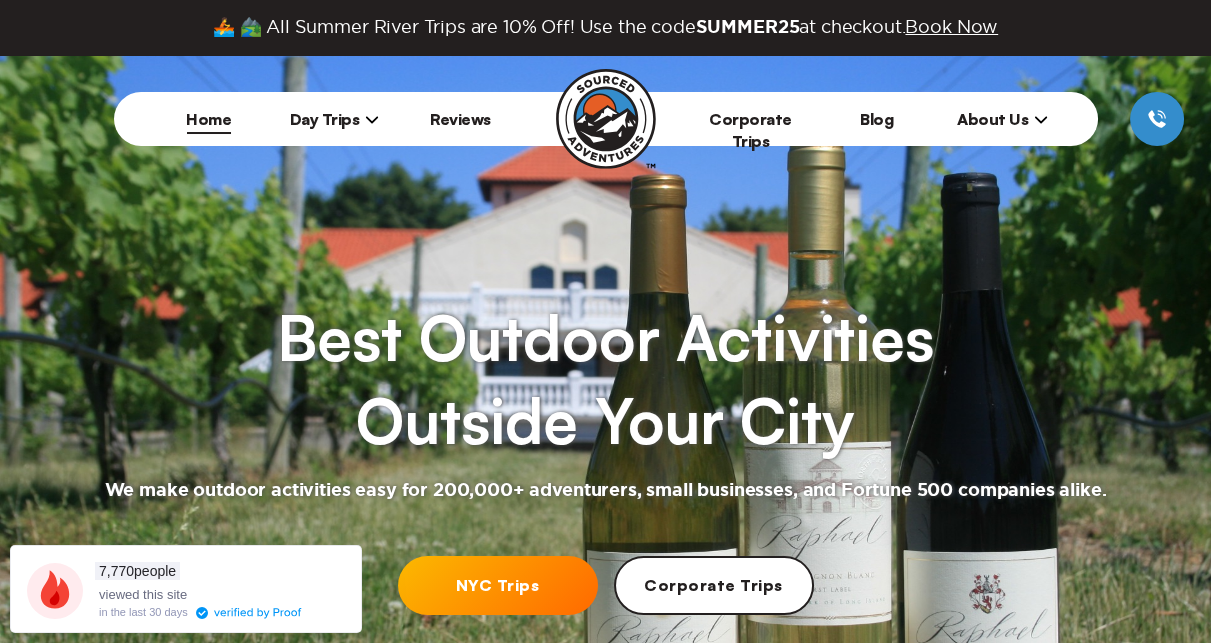 click on "NYC Trips" at bounding box center (498, 585) 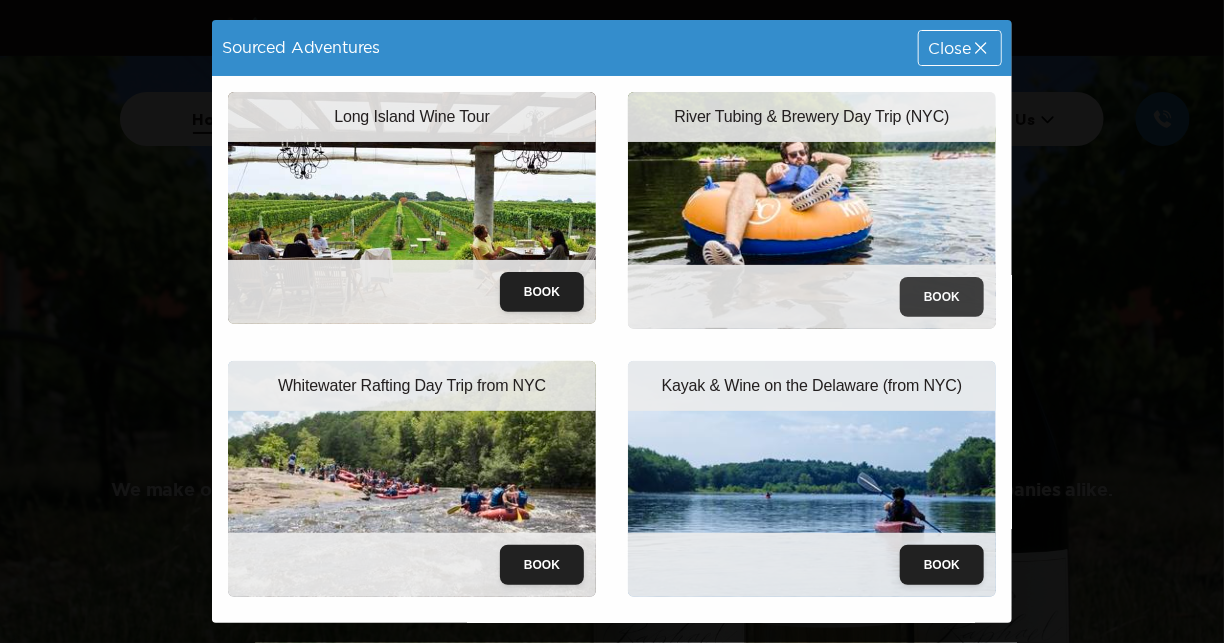 click on "Book" at bounding box center (942, 297) 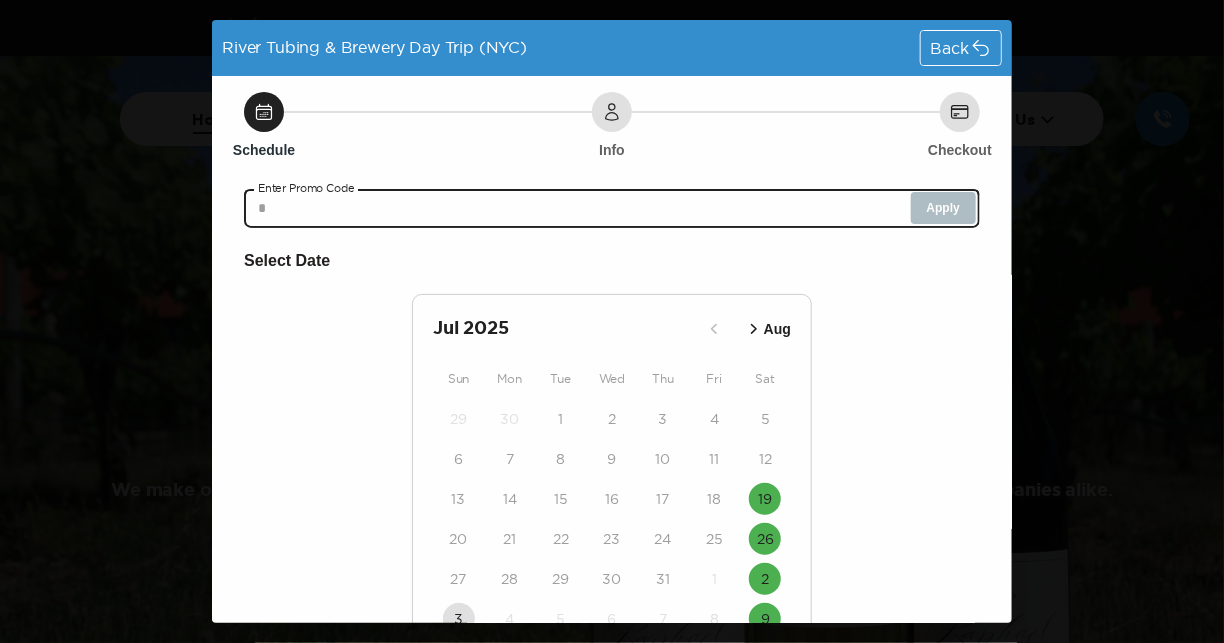 click at bounding box center [612, 208] 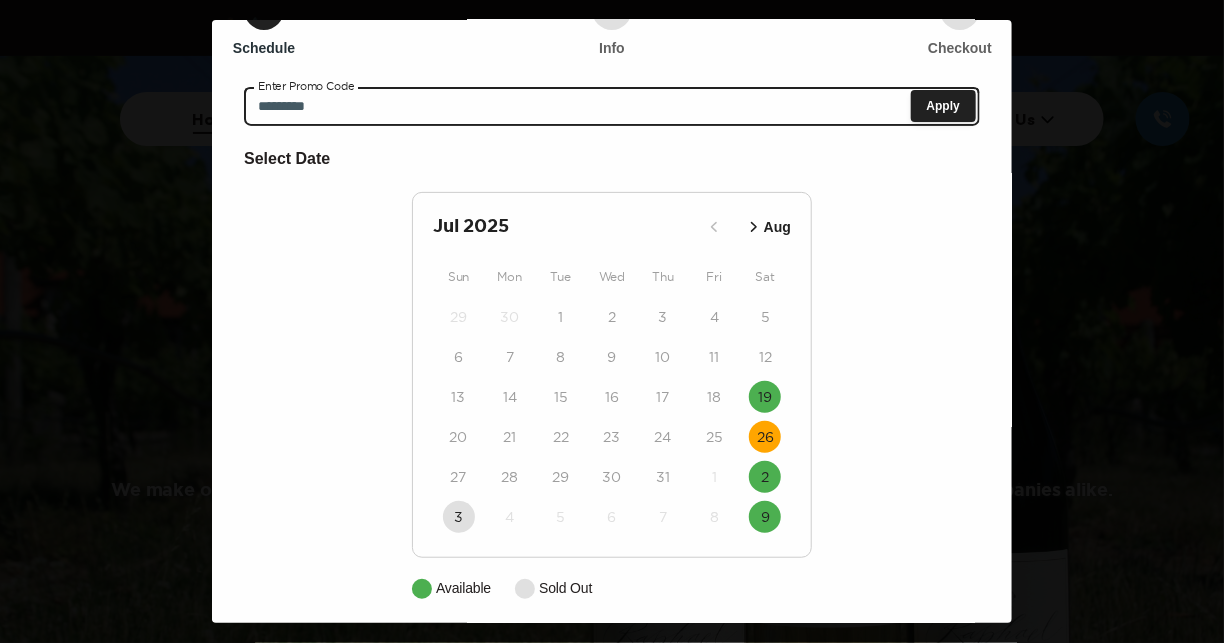 type on "*********" 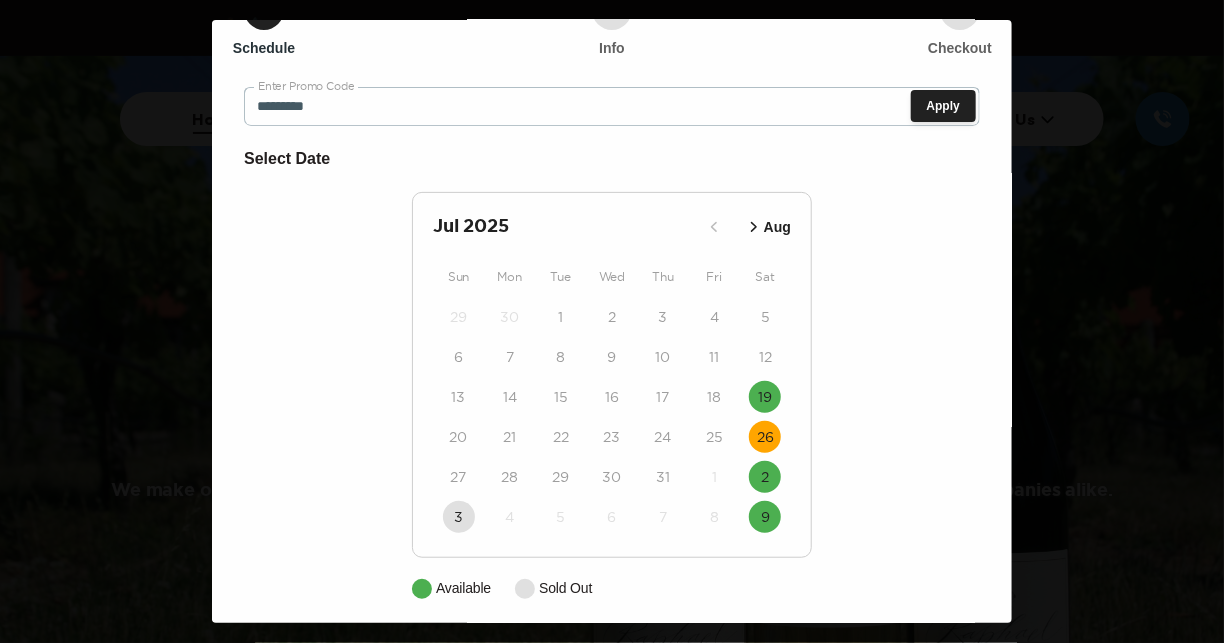 click on "26" at bounding box center [765, 437] 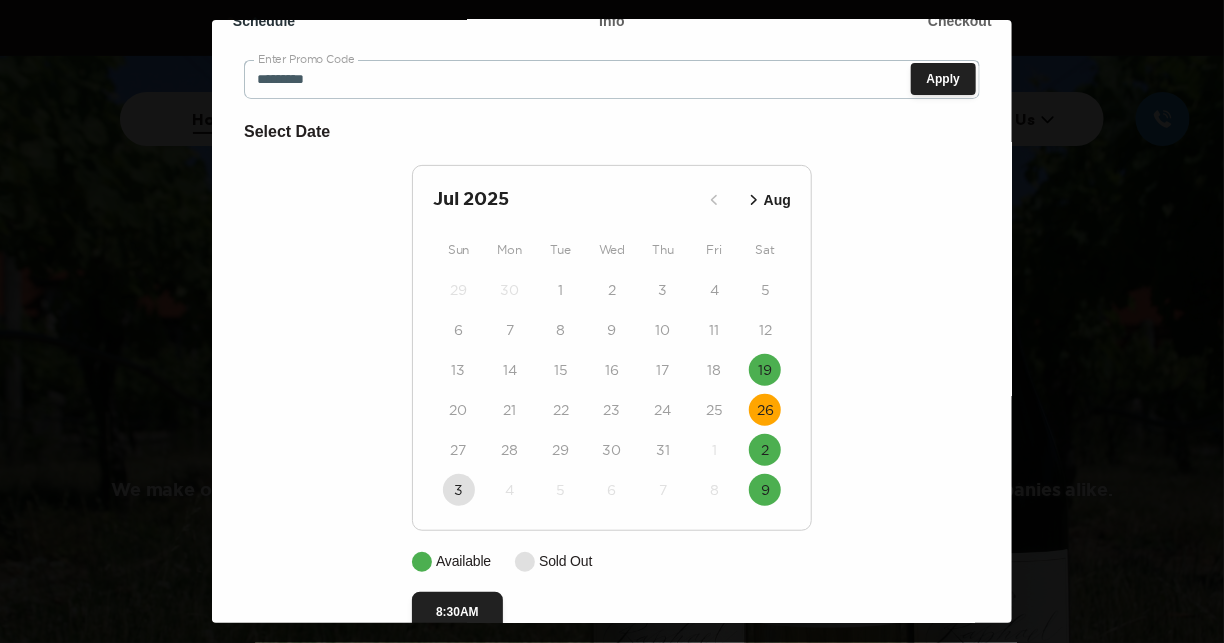 scroll, scrollTop: 116, scrollLeft: 0, axis: vertical 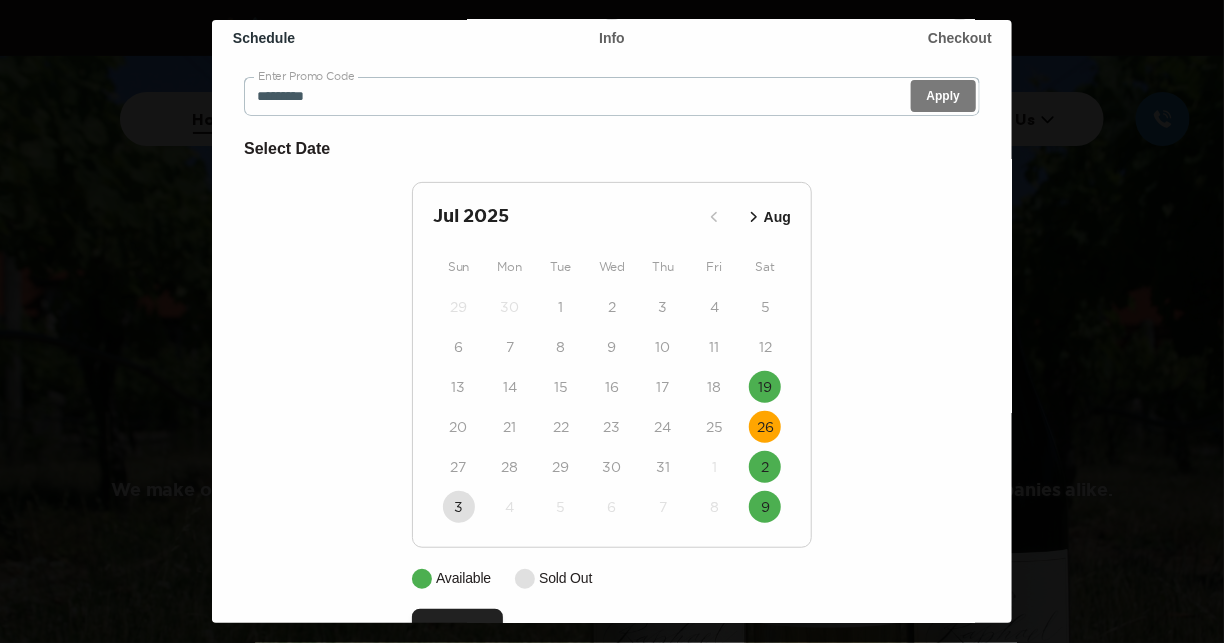click on "Apply" at bounding box center [943, 96] 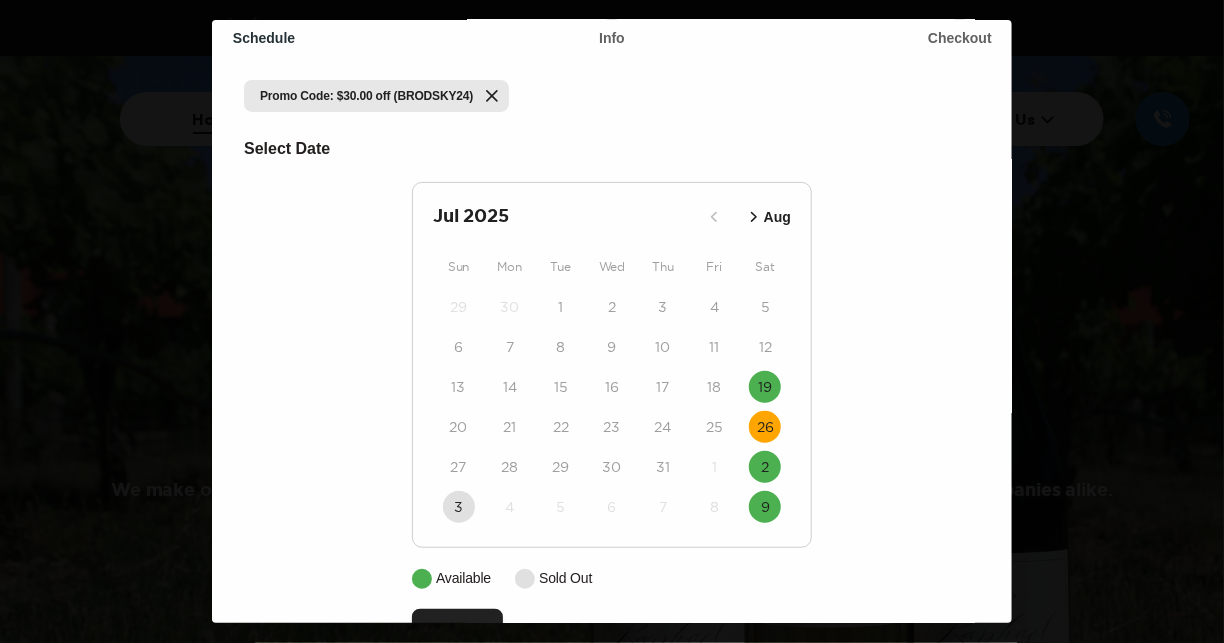 scroll, scrollTop: 174, scrollLeft: 0, axis: vertical 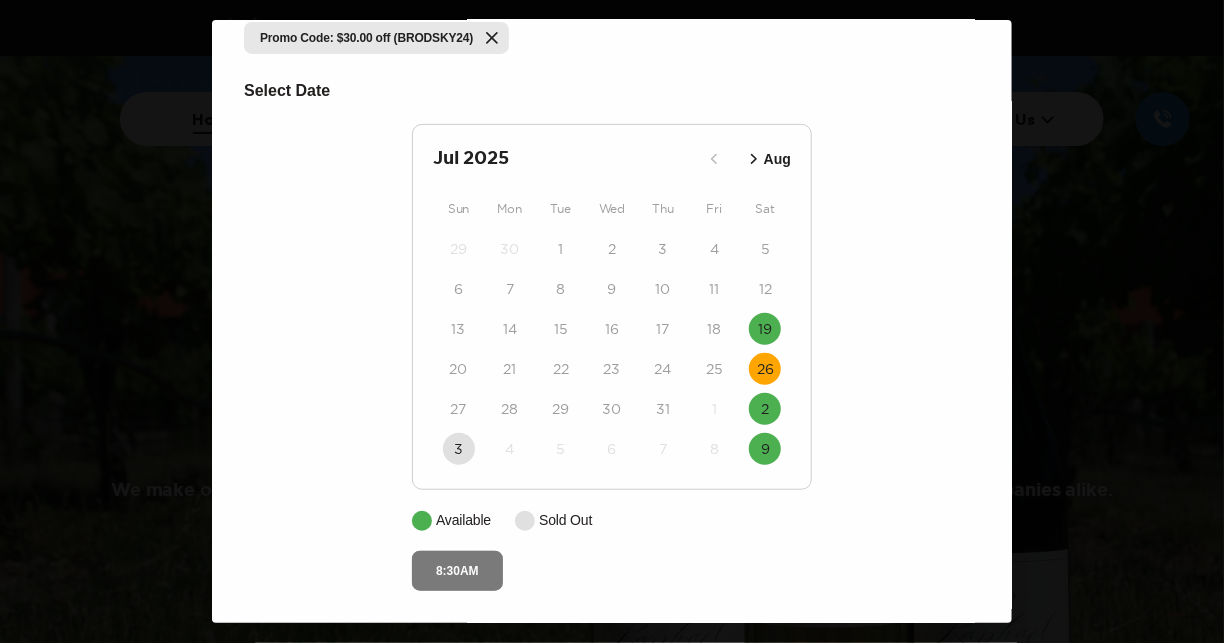 click on "8:30AM" at bounding box center [457, 571] 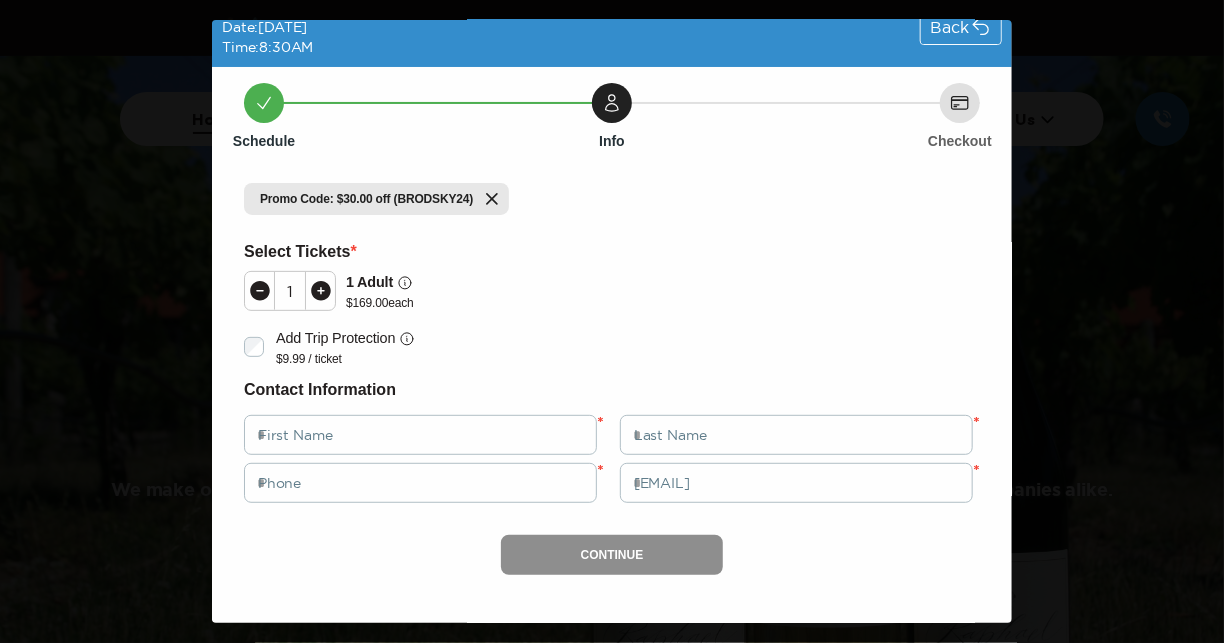 scroll, scrollTop: 33, scrollLeft: 0, axis: vertical 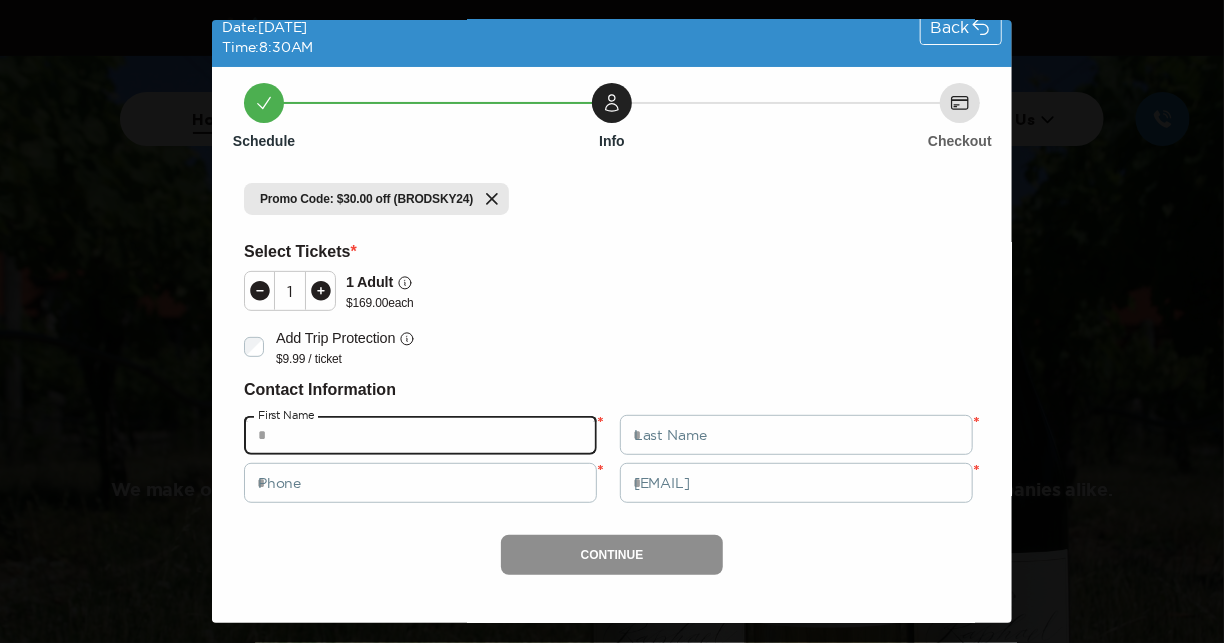 click at bounding box center [420, 435] 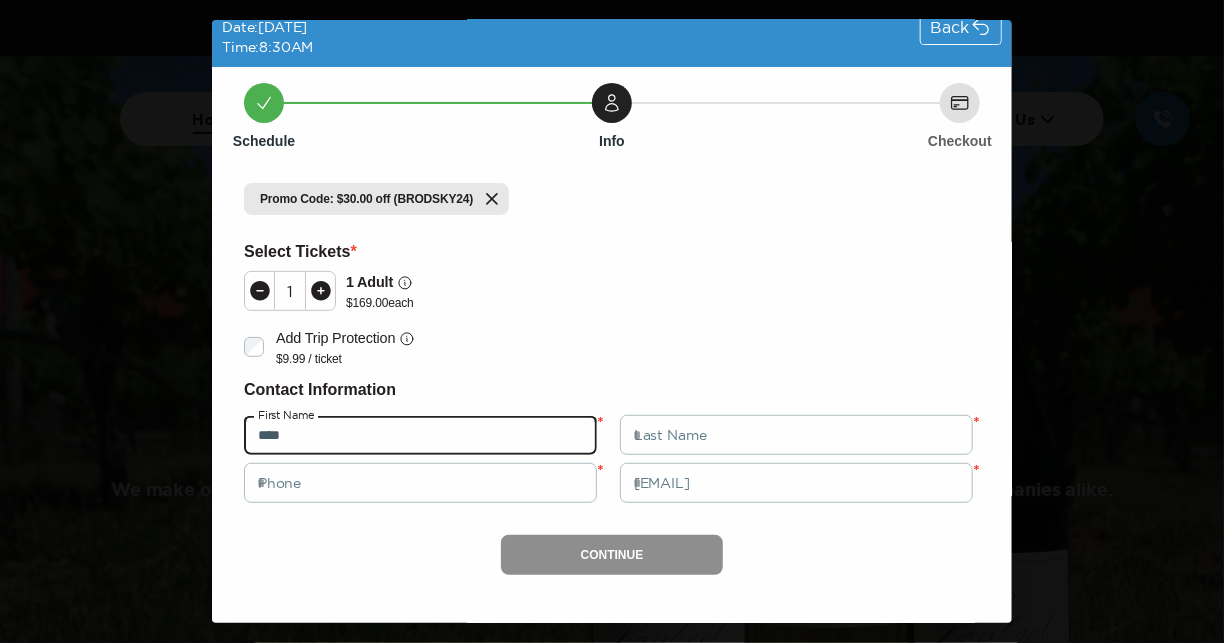 click on "****" at bounding box center (420, 435) 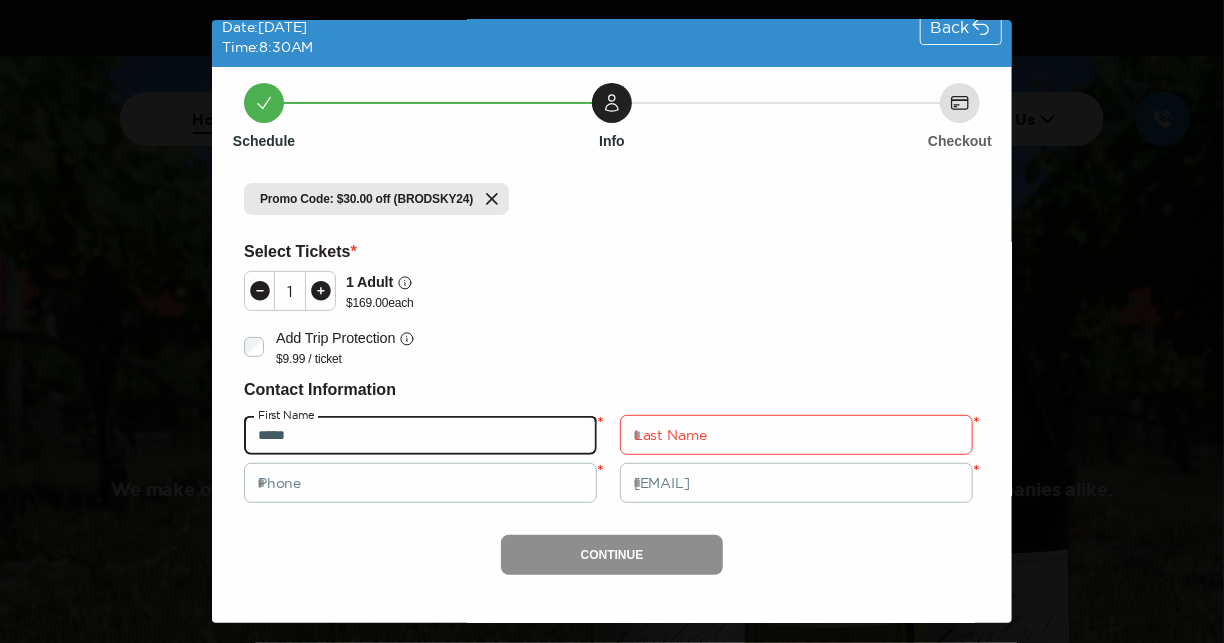 type on "*****" 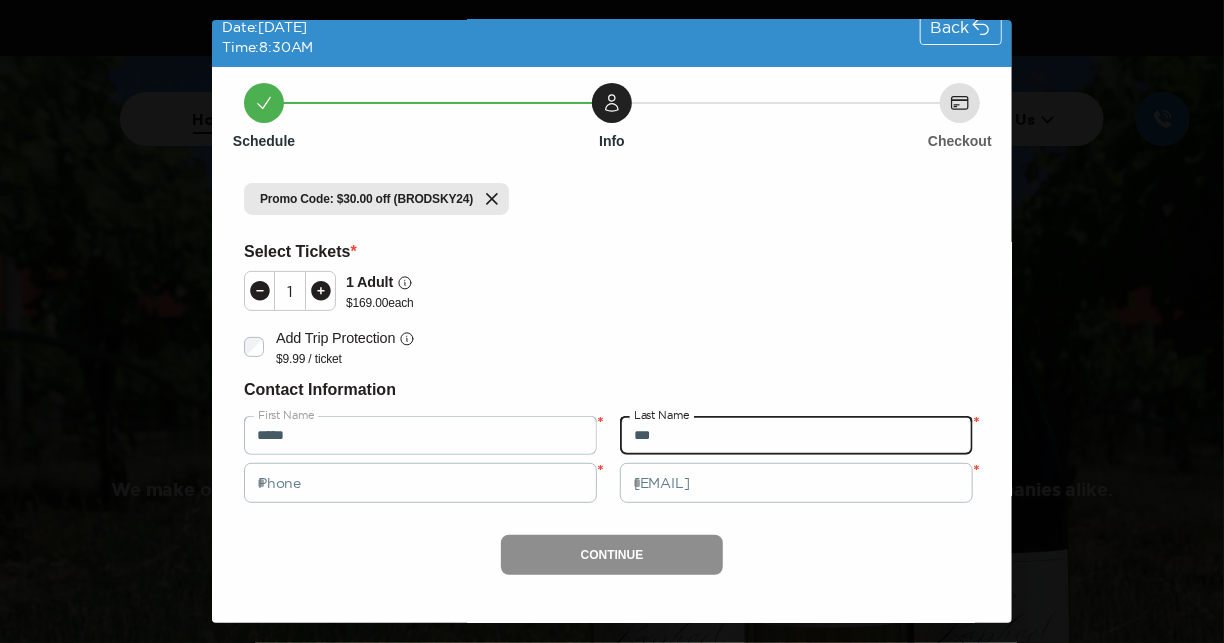 type on "***" 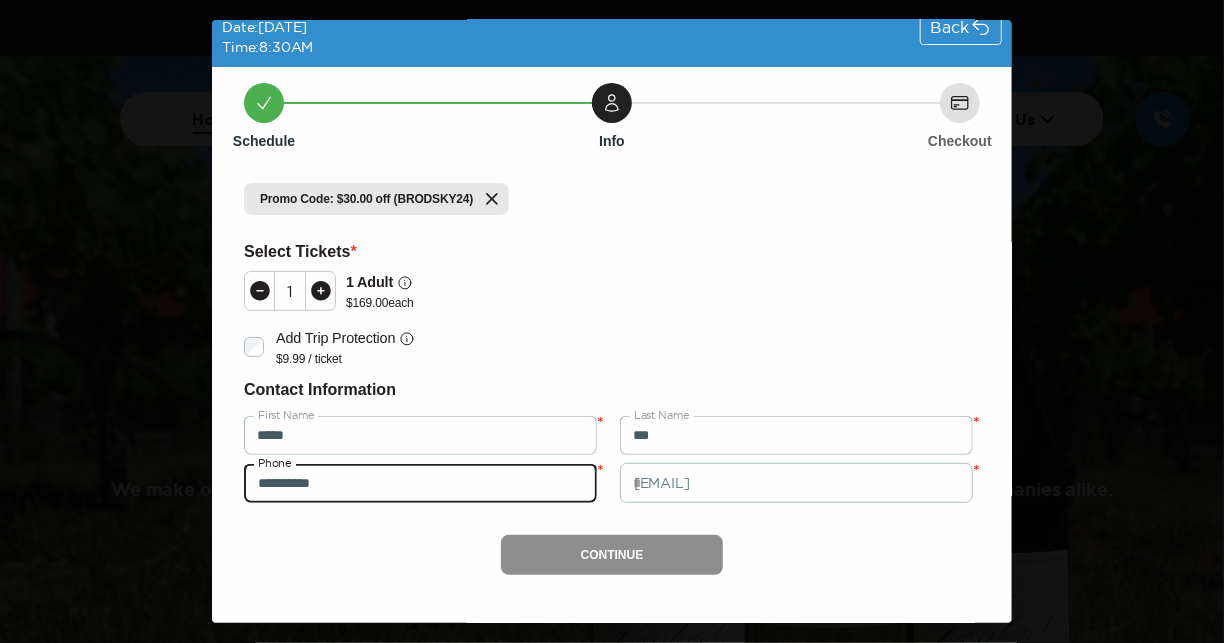 type on "**********" 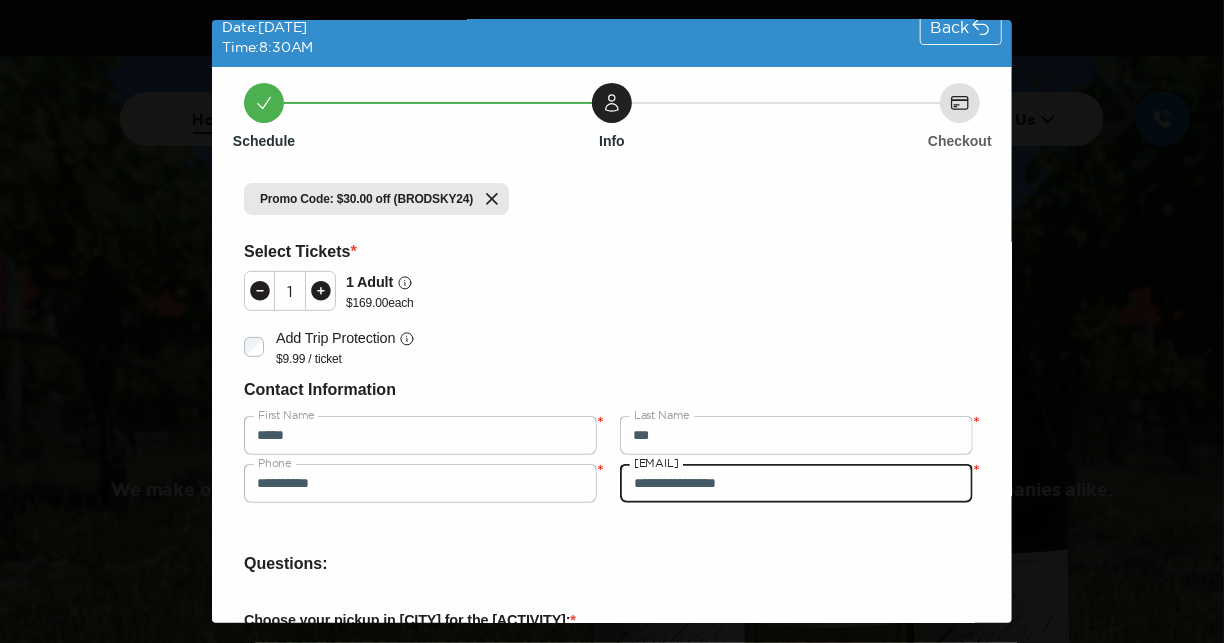 scroll, scrollTop: 251, scrollLeft: 0, axis: vertical 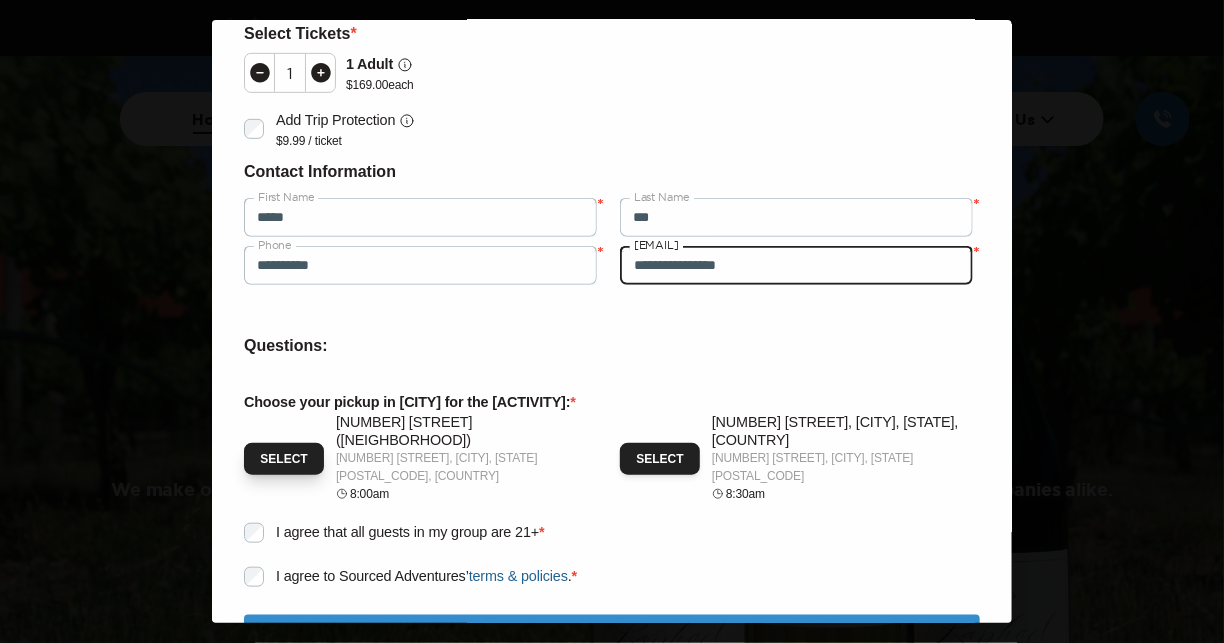 type on "**********" 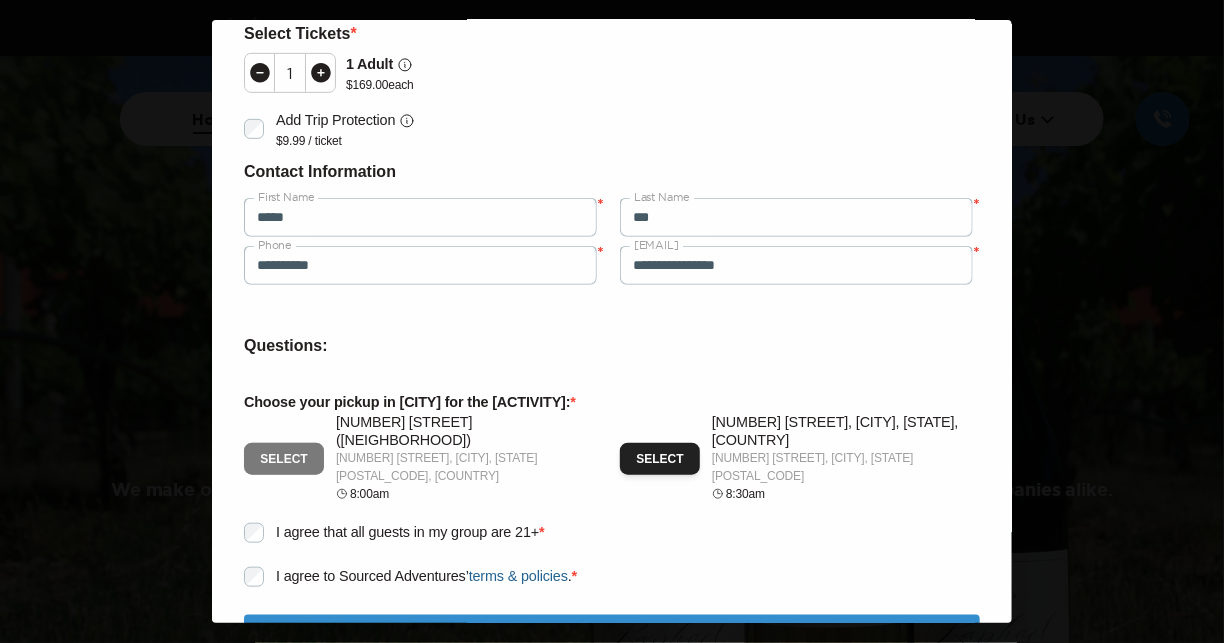 click on "Select" at bounding box center (284, 459) 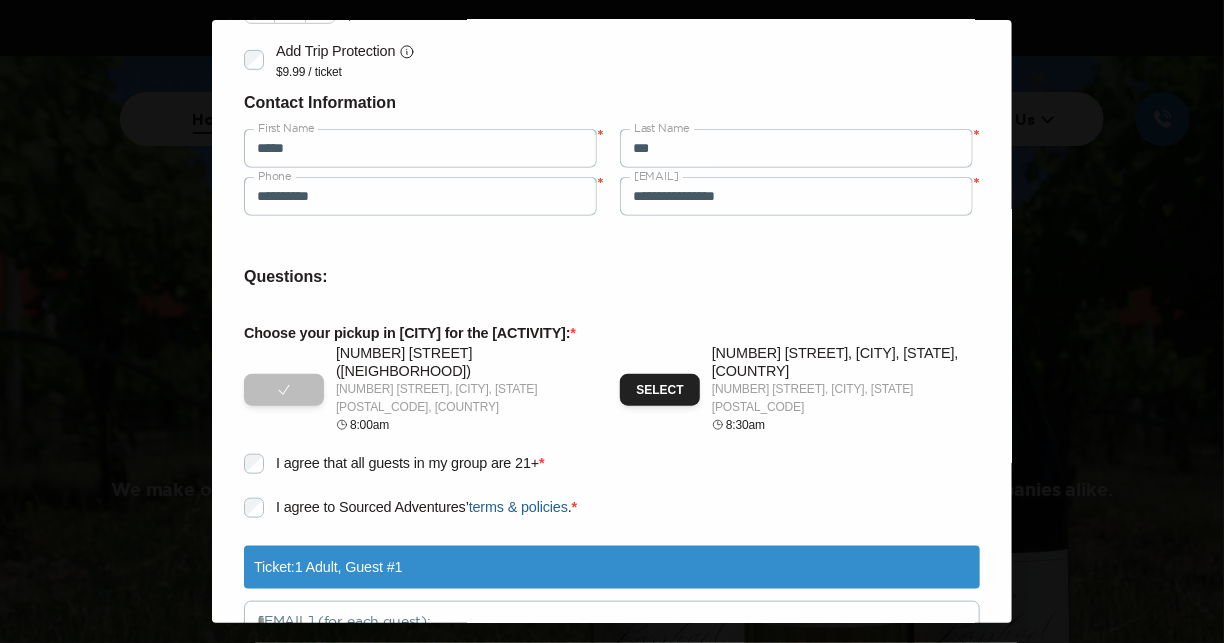 scroll, scrollTop: 380, scrollLeft: 0, axis: vertical 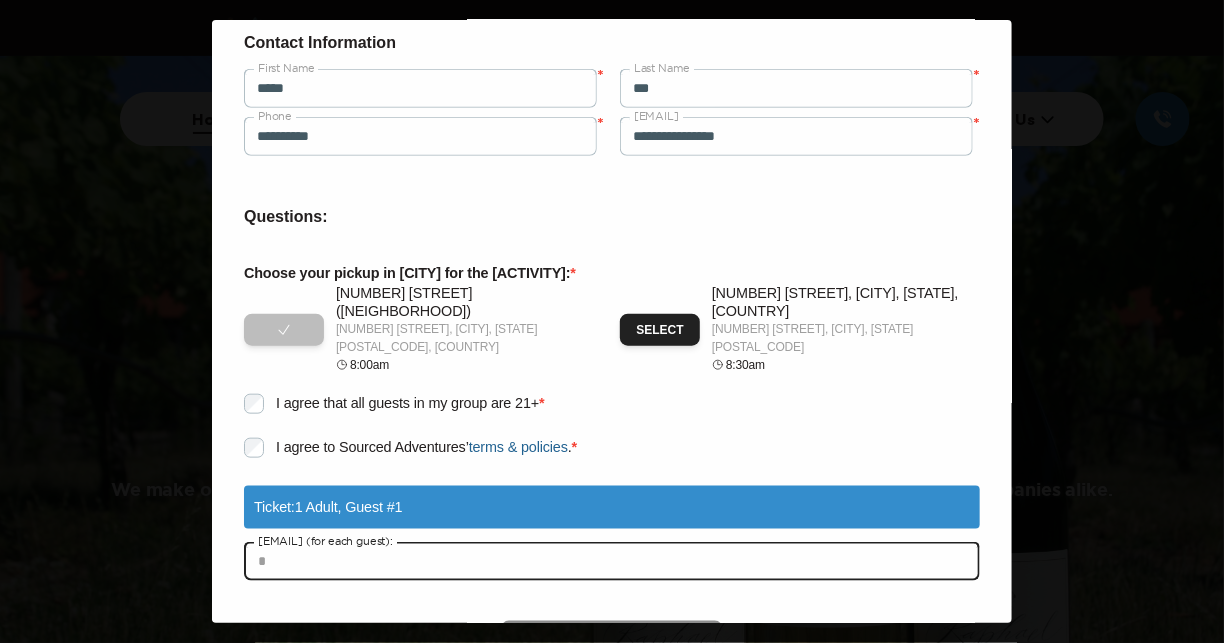 click at bounding box center [612, 561] 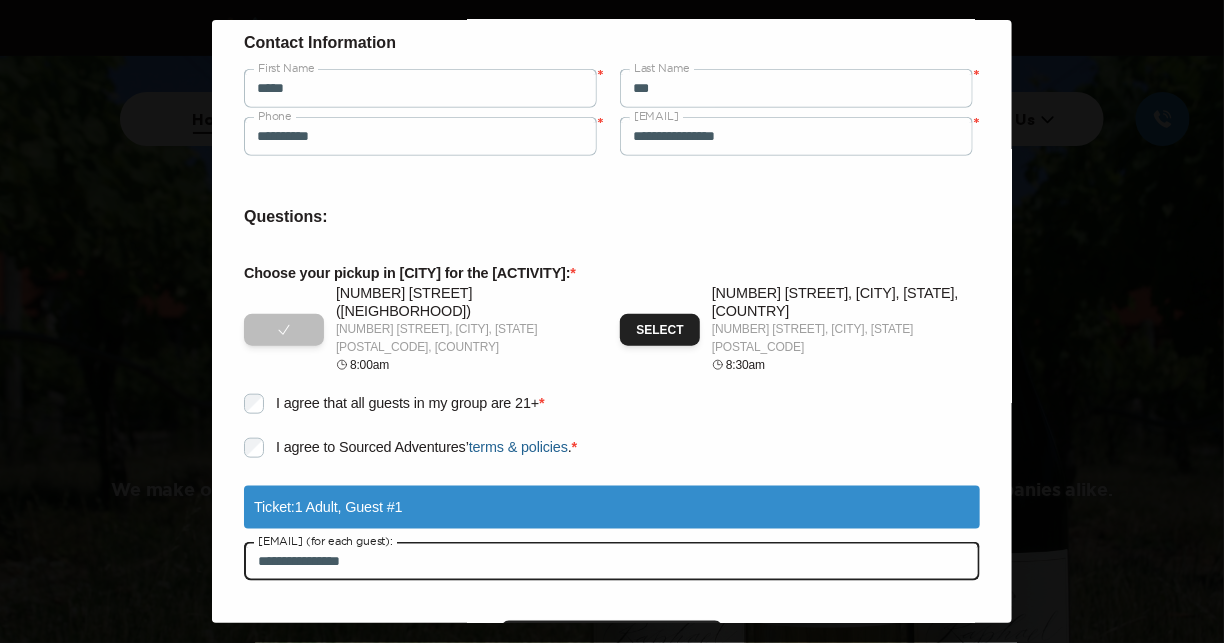 type on "**********" 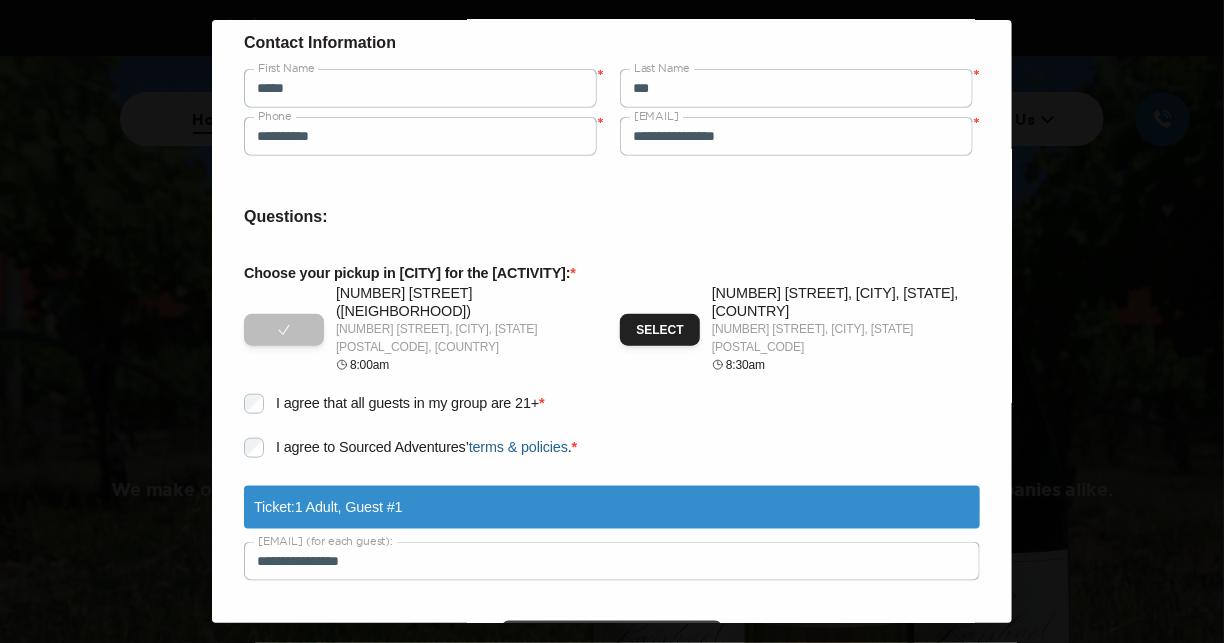 click on "Continue" at bounding box center (612, 641) 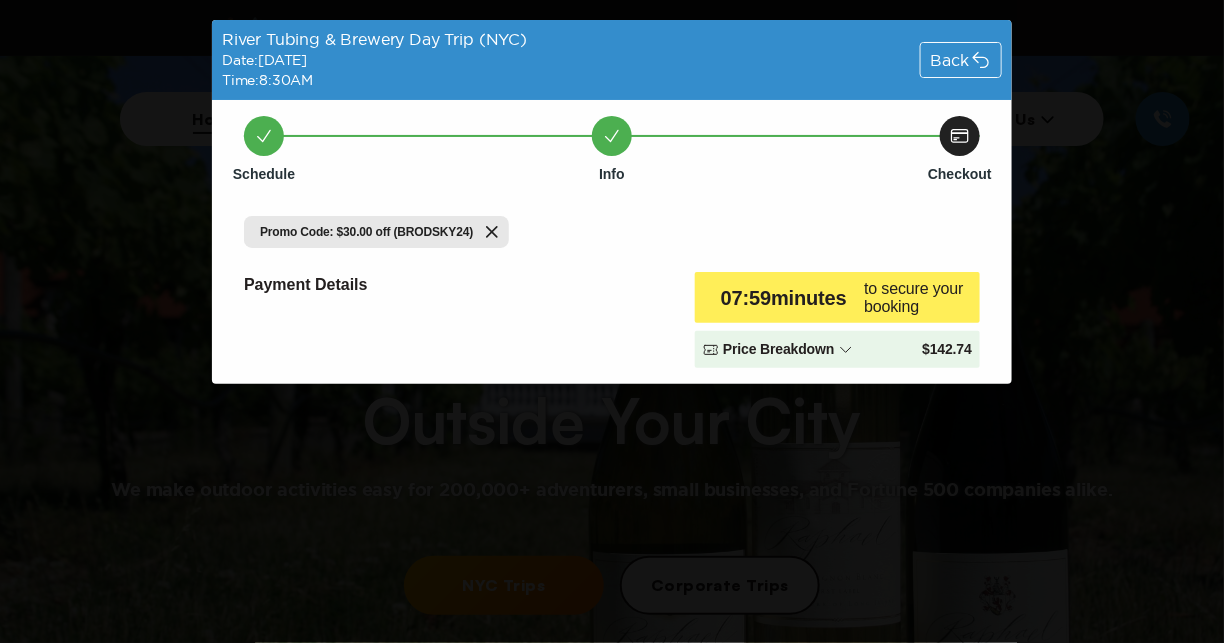 scroll, scrollTop: 0, scrollLeft: 0, axis: both 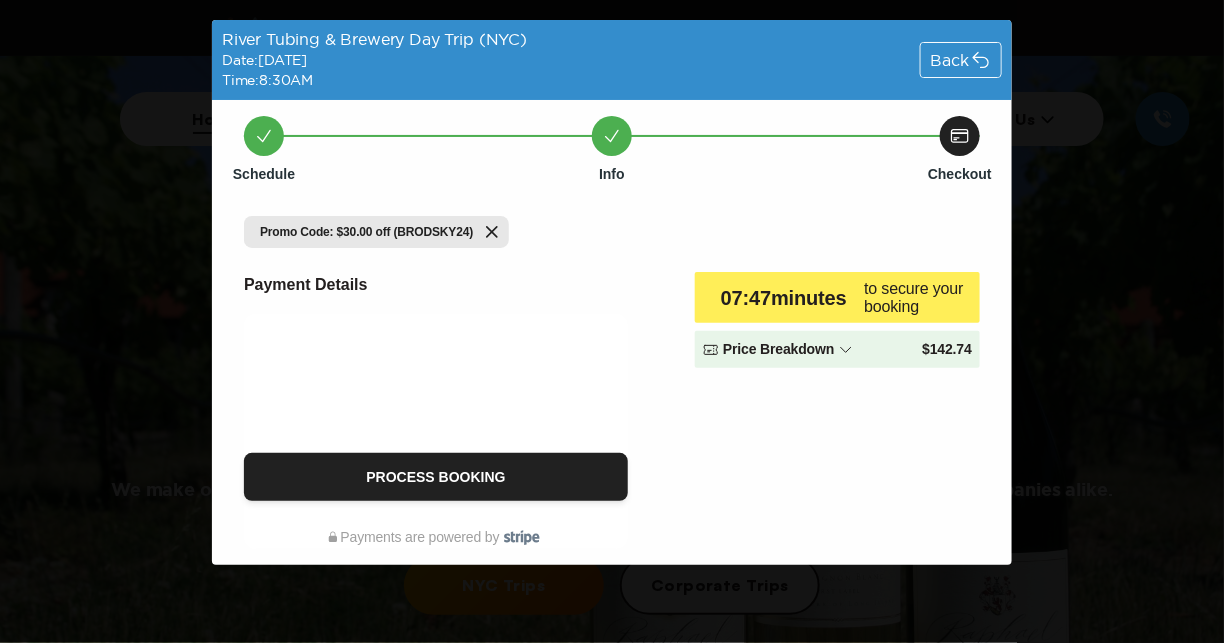 click on "Process Booking  Payments are powered by" at bounding box center (436, 431) 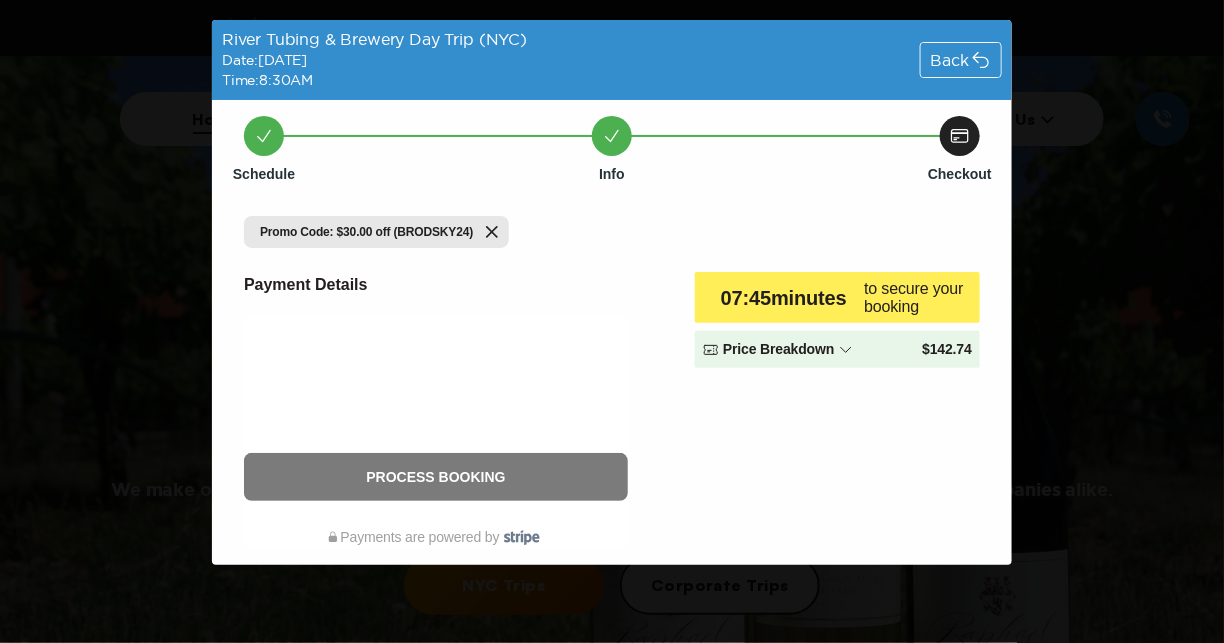 click on "Process Booking" at bounding box center (436, 477) 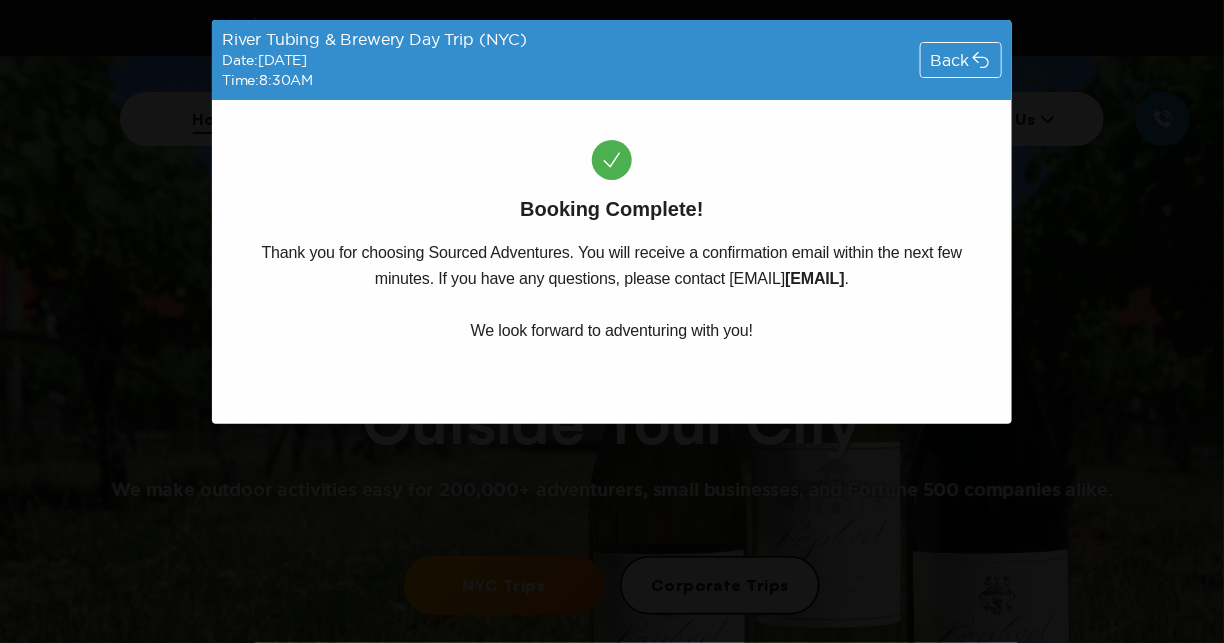 click 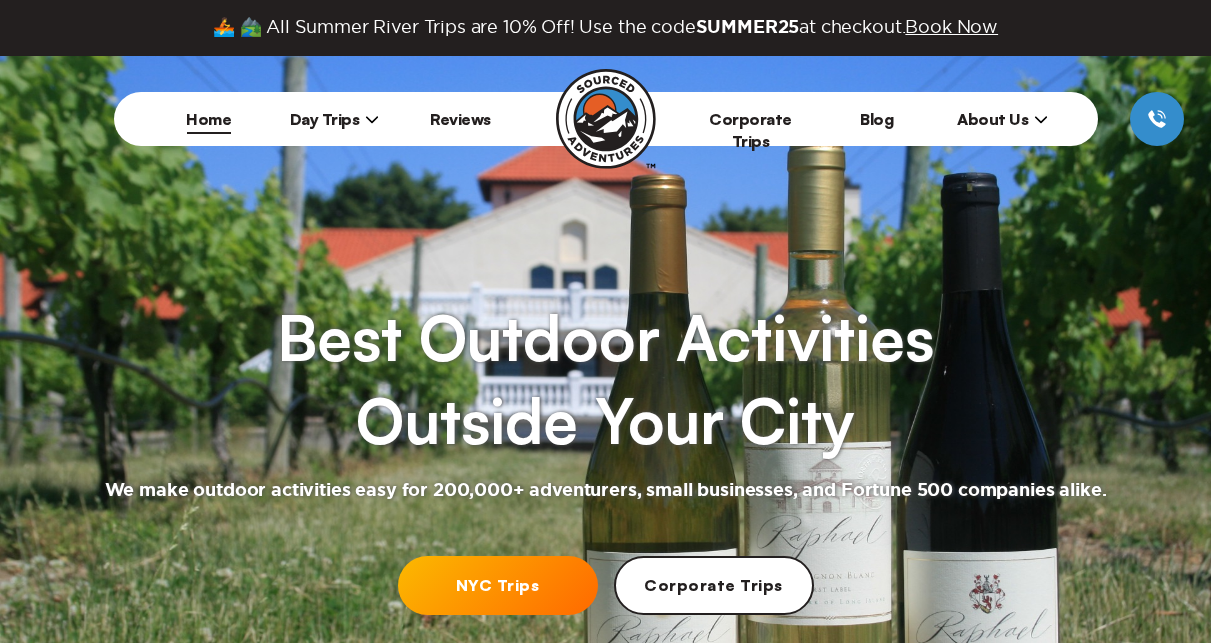 scroll, scrollTop: 0, scrollLeft: 0, axis: both 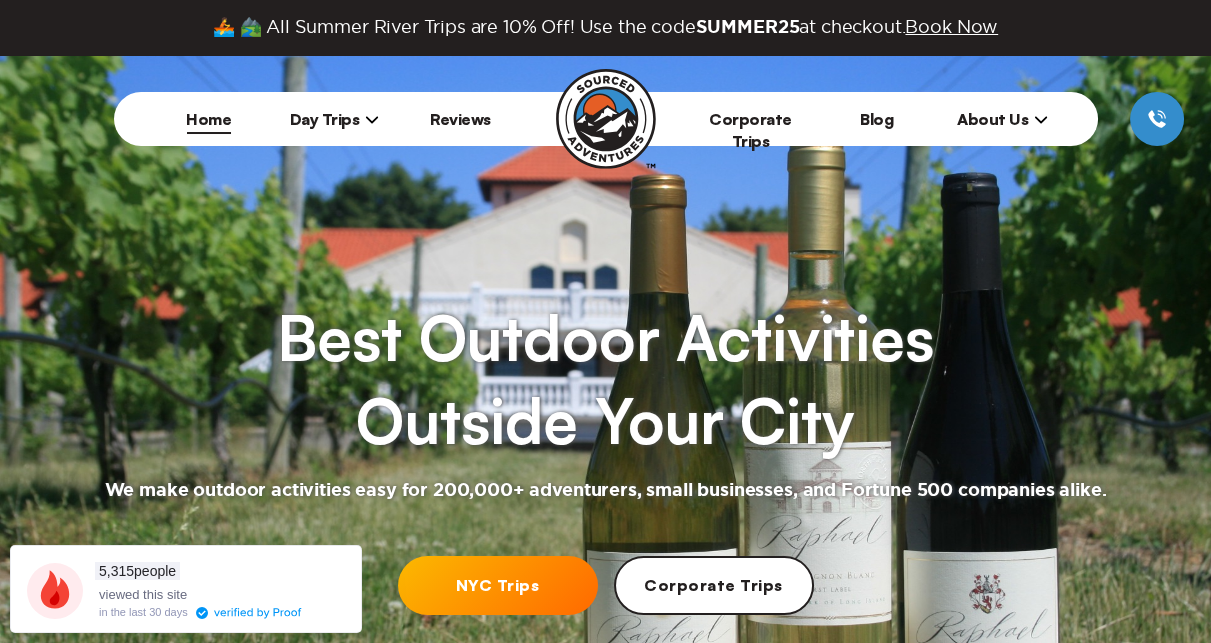 click on "NYC Trips" at bounding box center [498, 585] 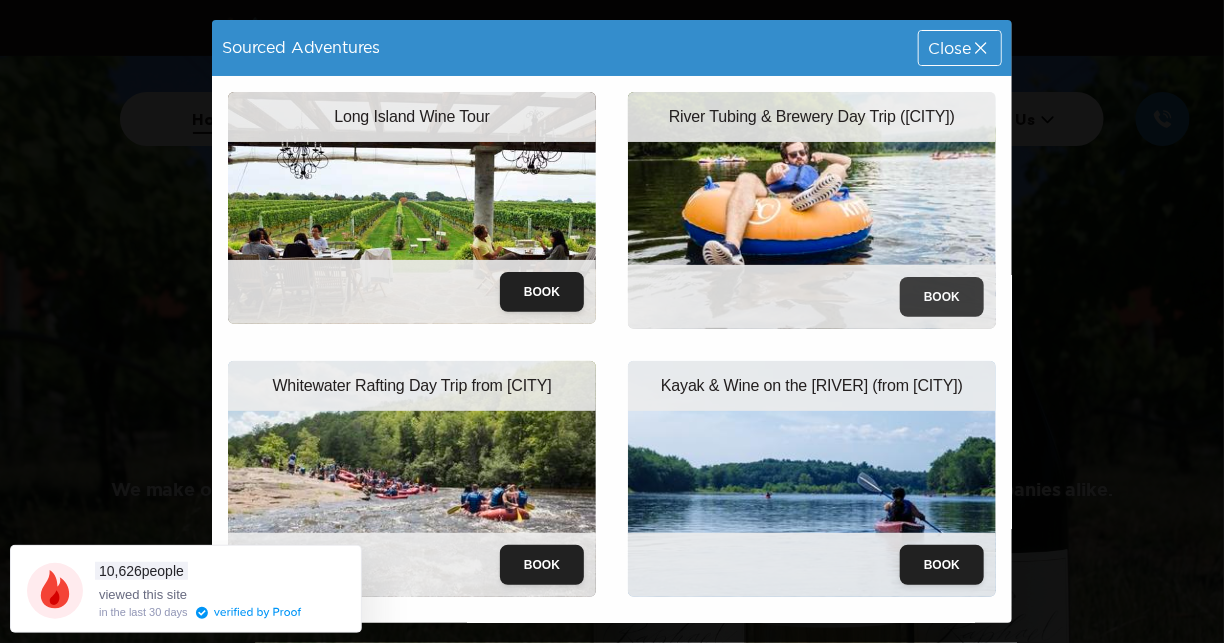 click on "Book" at bounding box center (942, 297) 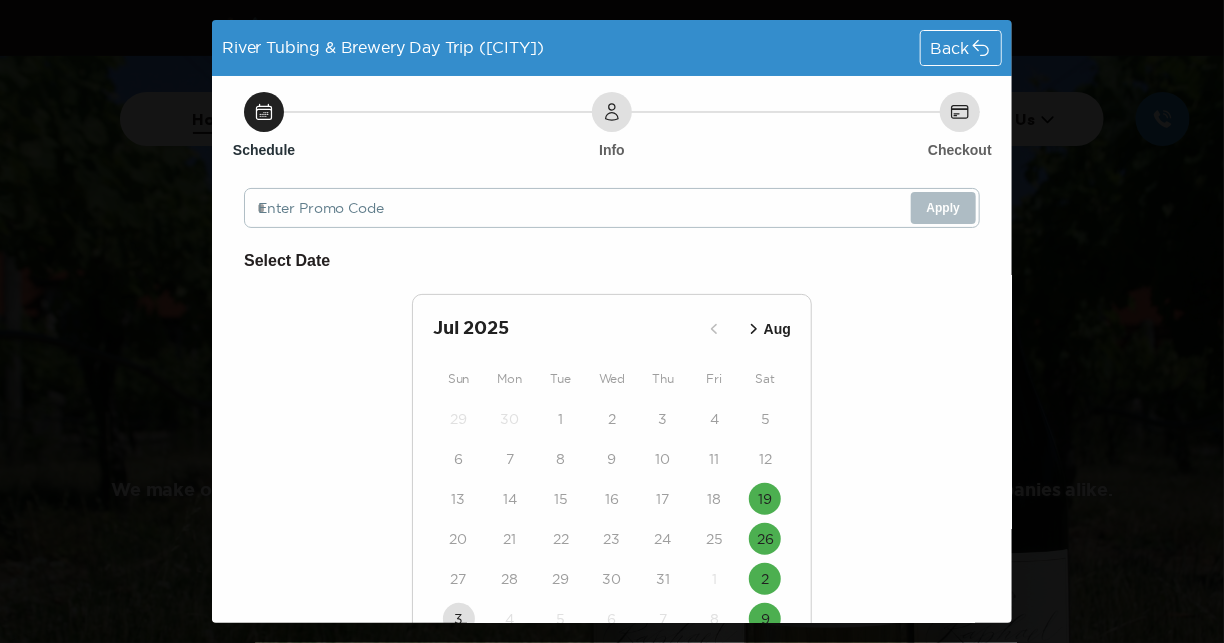 click on "Back" at bounding box center (950, 48) 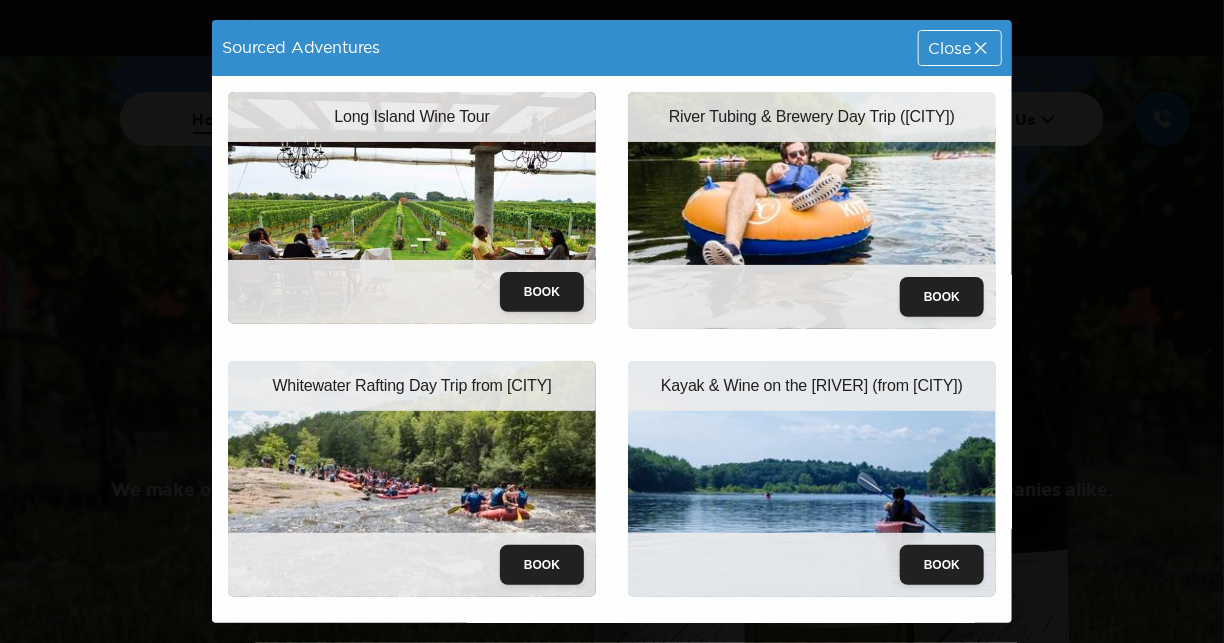 click 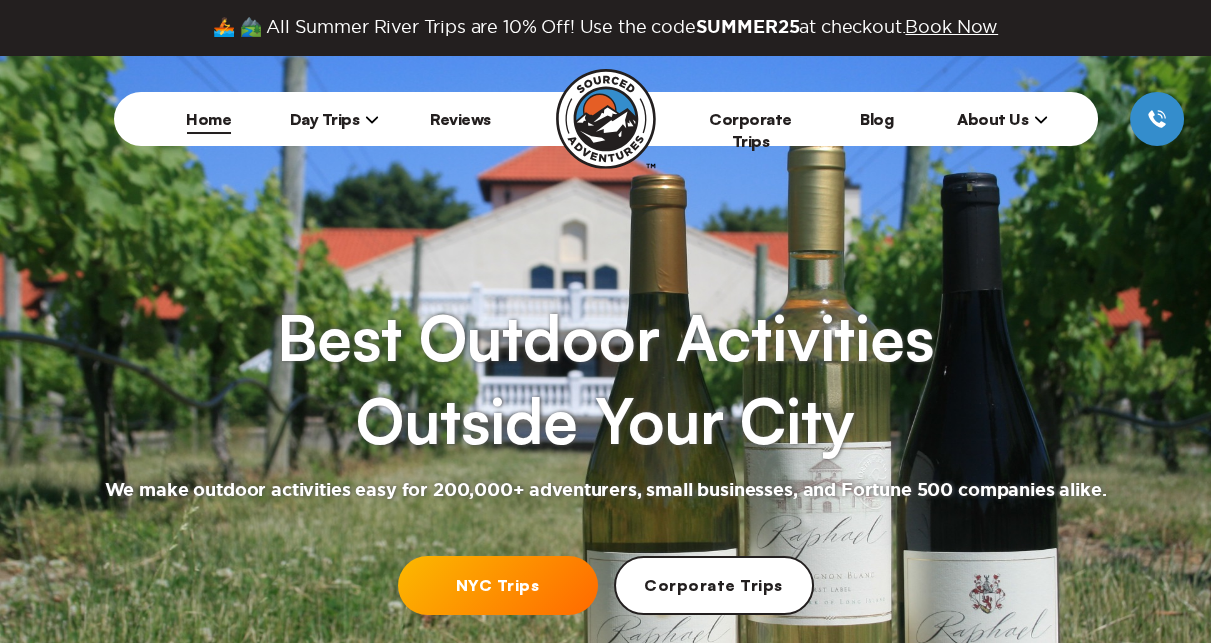 click on "Day Trips" at bounding box center (335, 119) 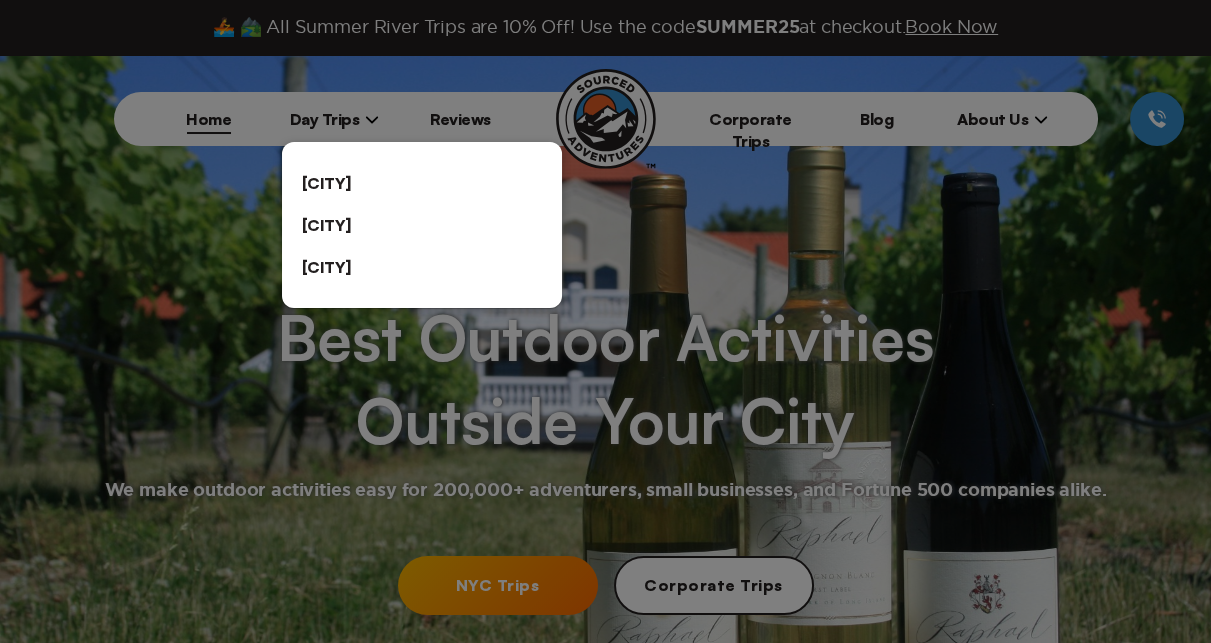 click on "[CITY]" at bounding box center [422, 183] 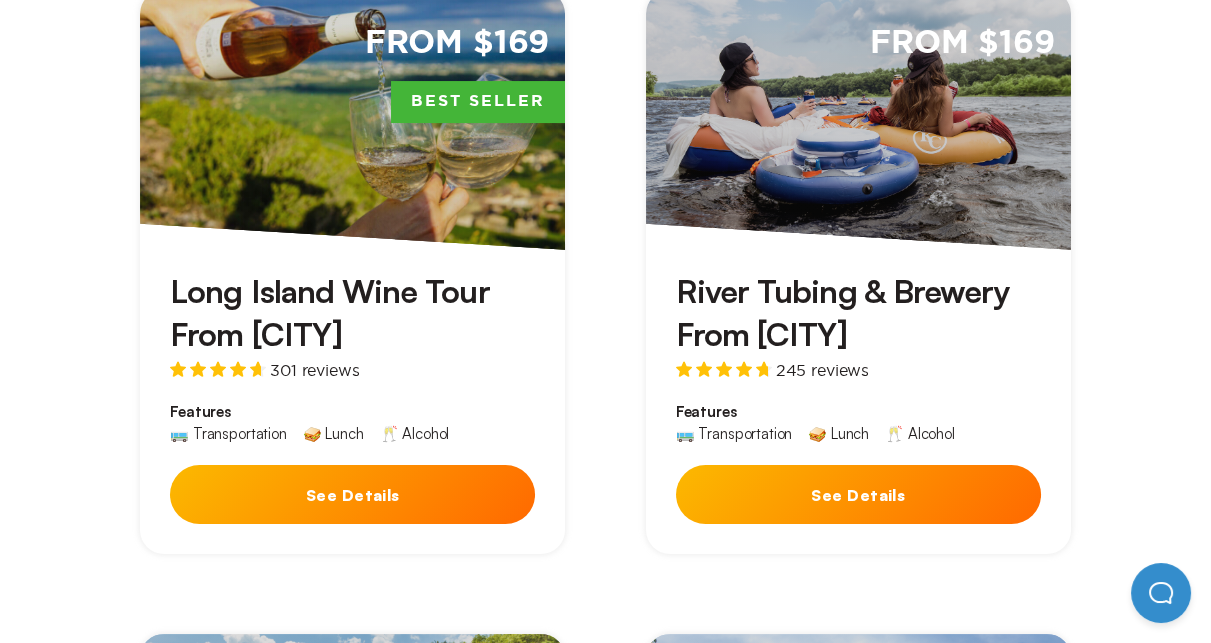 scroll, scrollTop: 757, scrollLeft: 0, axis: vertical 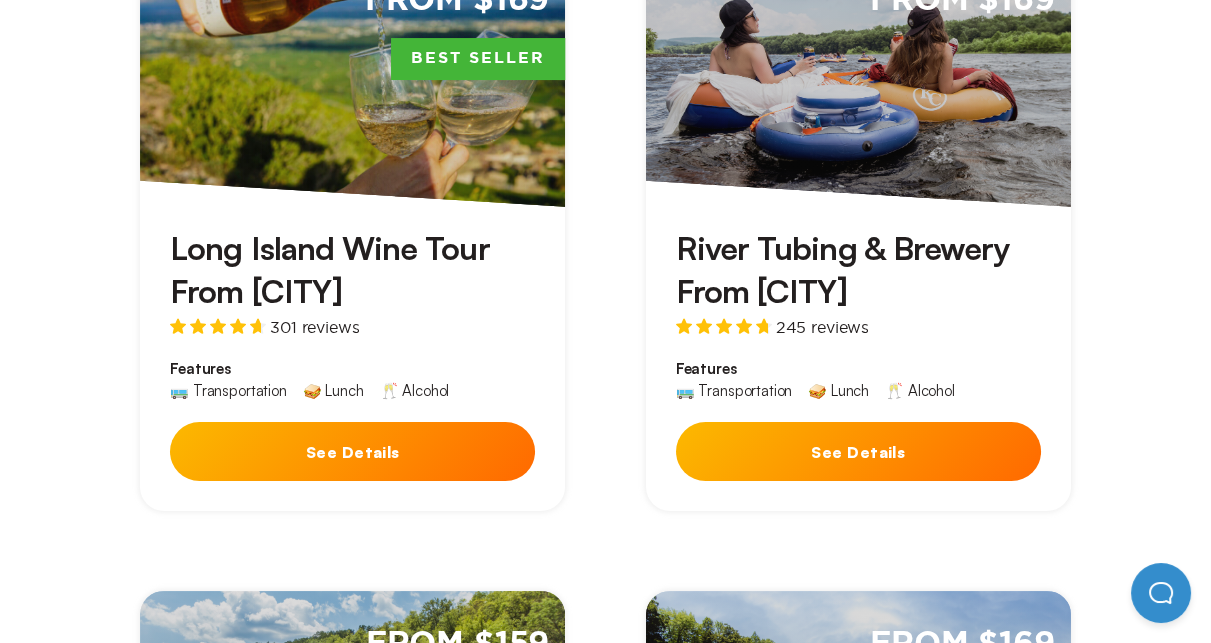 click on "See Details" at bounding box center (858, 451) 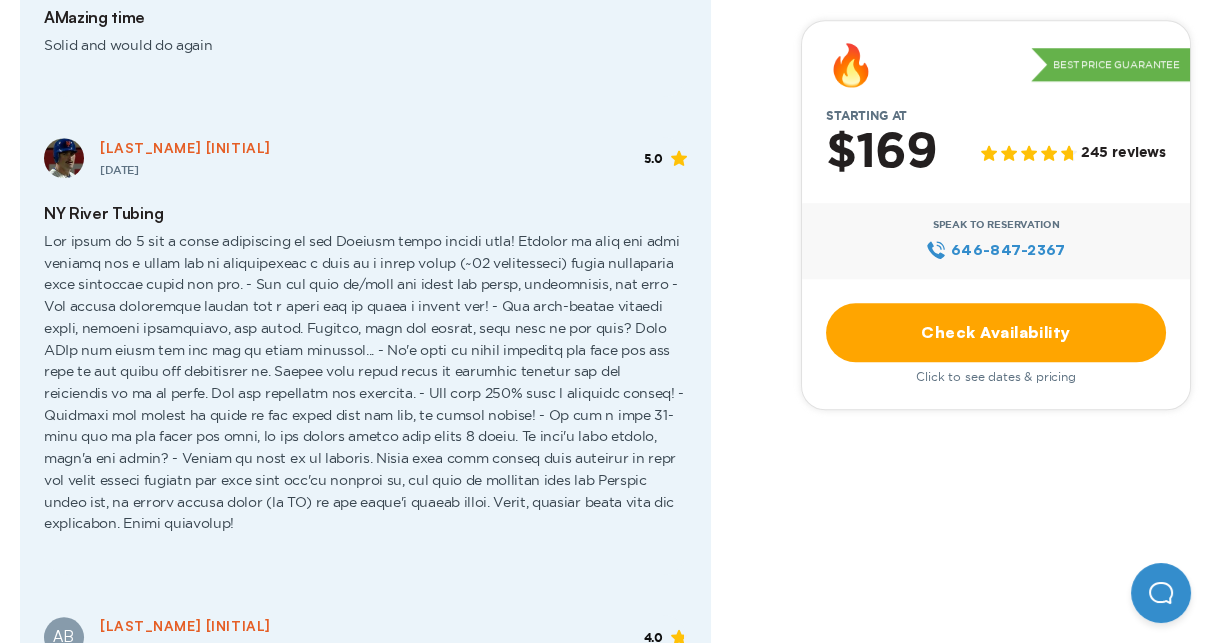 scroll, scrollTop: 3152, scrollLeft: 0, axis: vertical 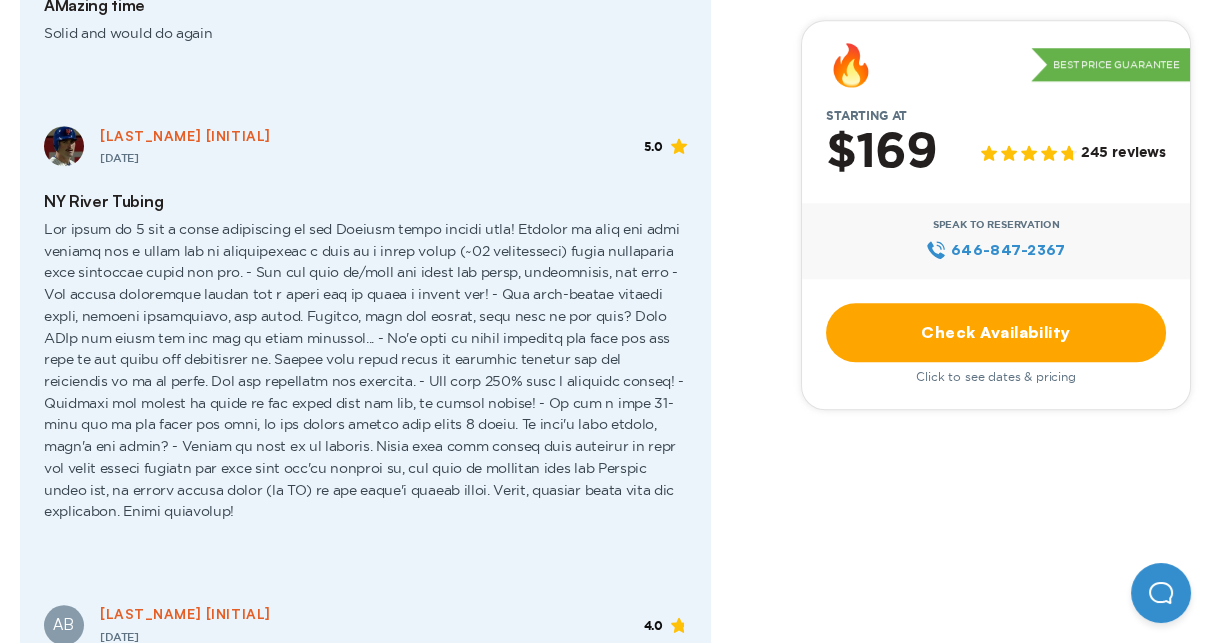click at bounding box center [365, 379] 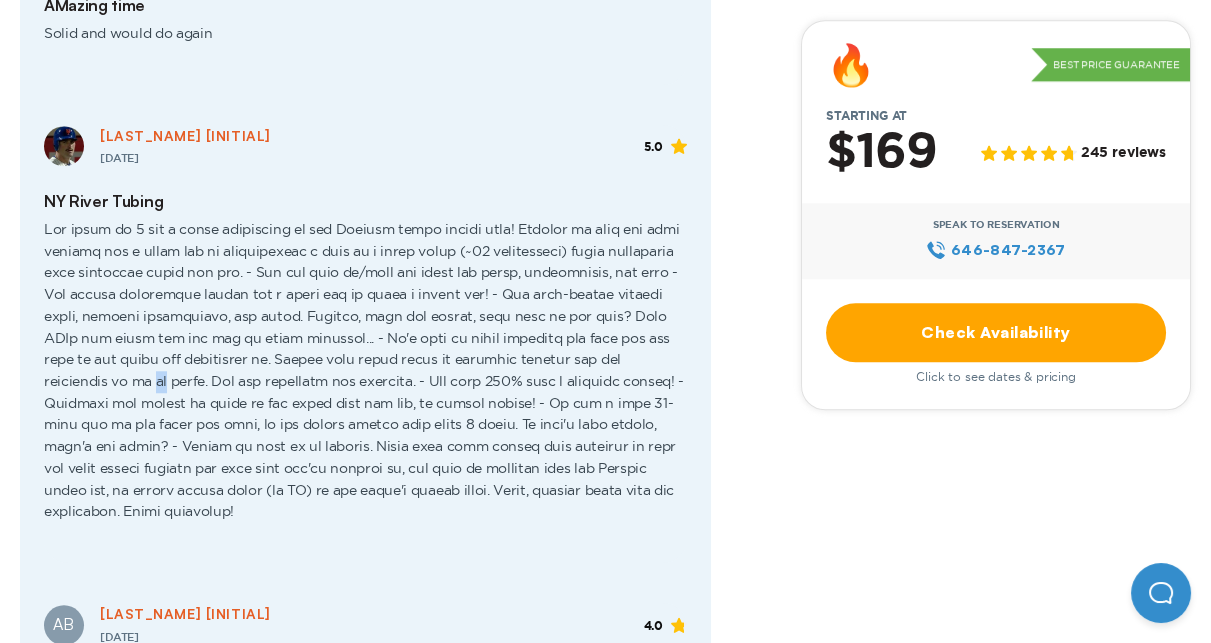 click at bounding box center [365, 379] 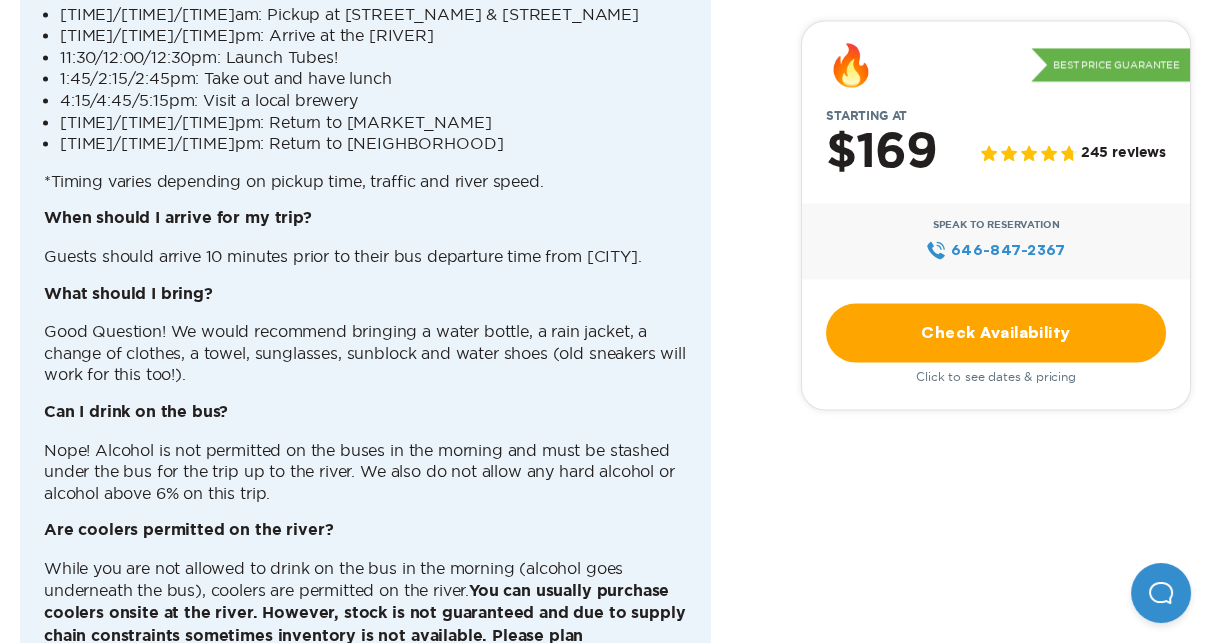 scroll, scrollTop: 5600, scrollLeft: 0, axis: vertical 